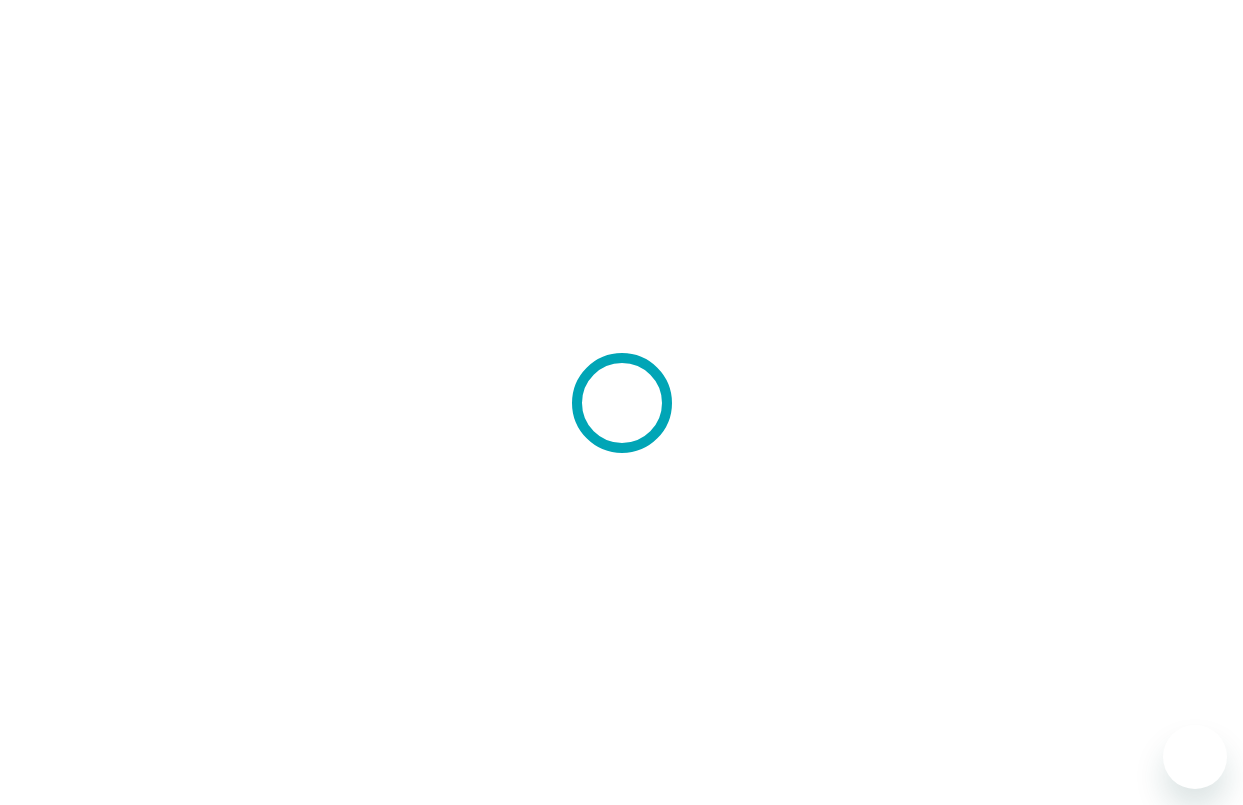 scroll, scrollTop: 0, scrollLeft: 0, axis: both 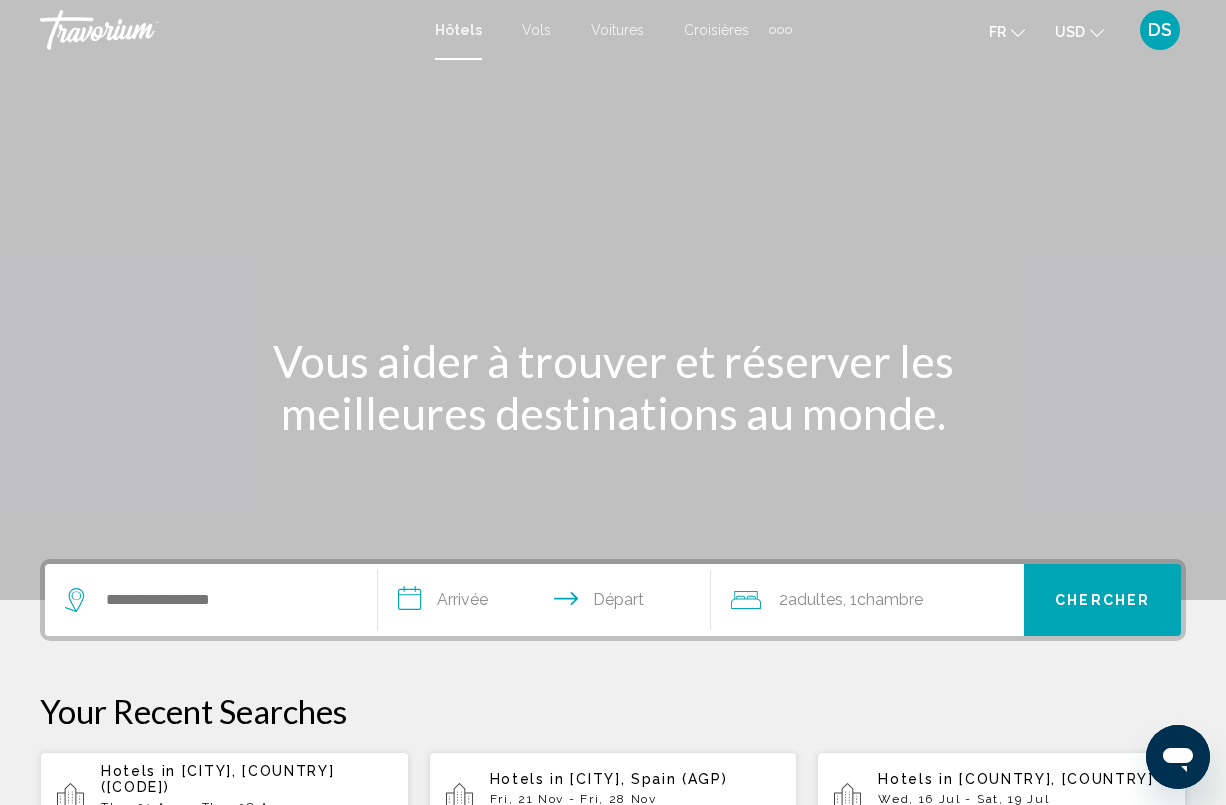 click on "Croisières" at bounding box center (716, 30) 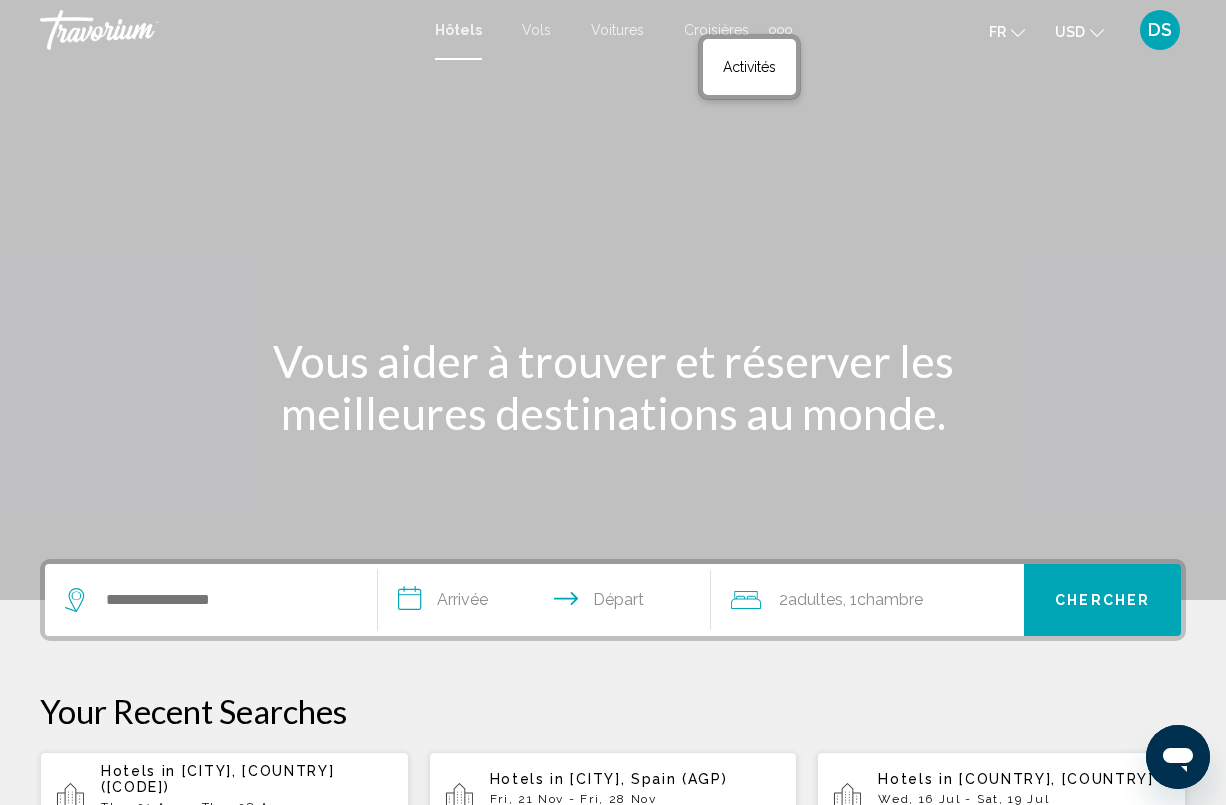 click at bounding box center (780, 30) 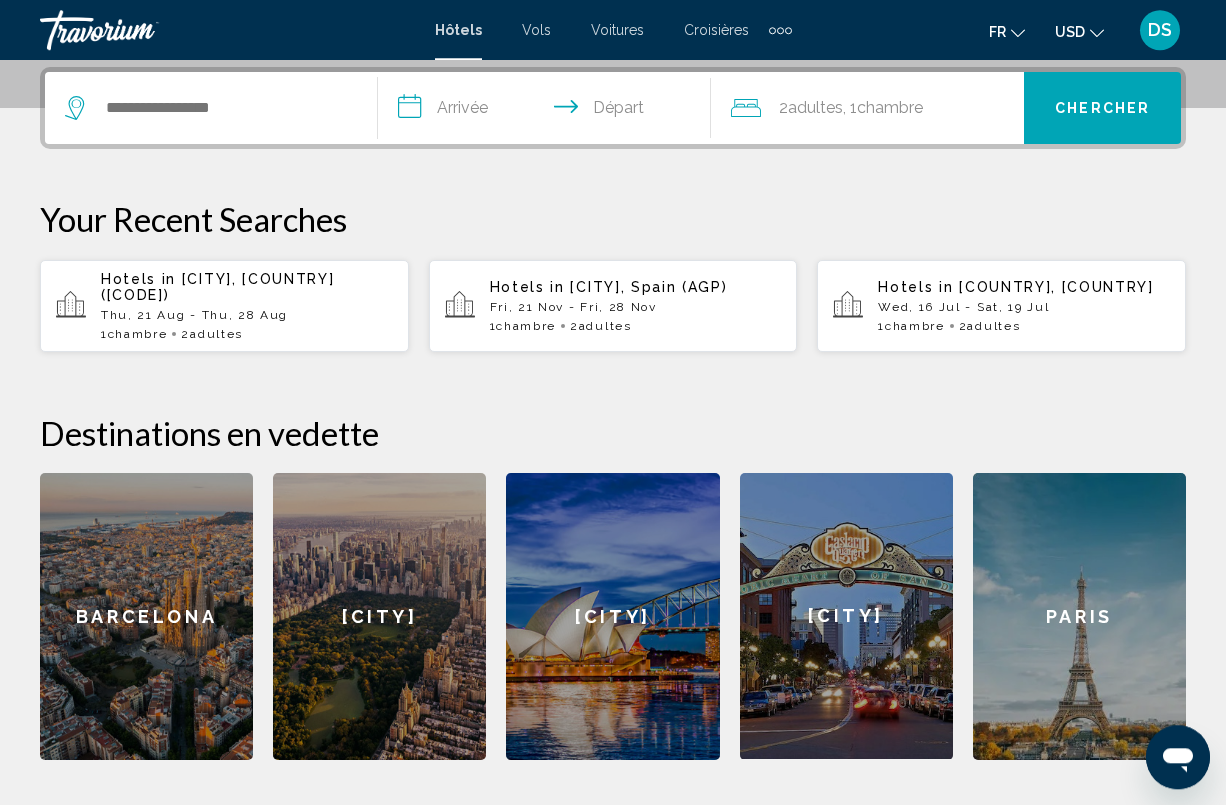 scroll, scrollTop: 494, scrollLeft: 0, axis: vertical 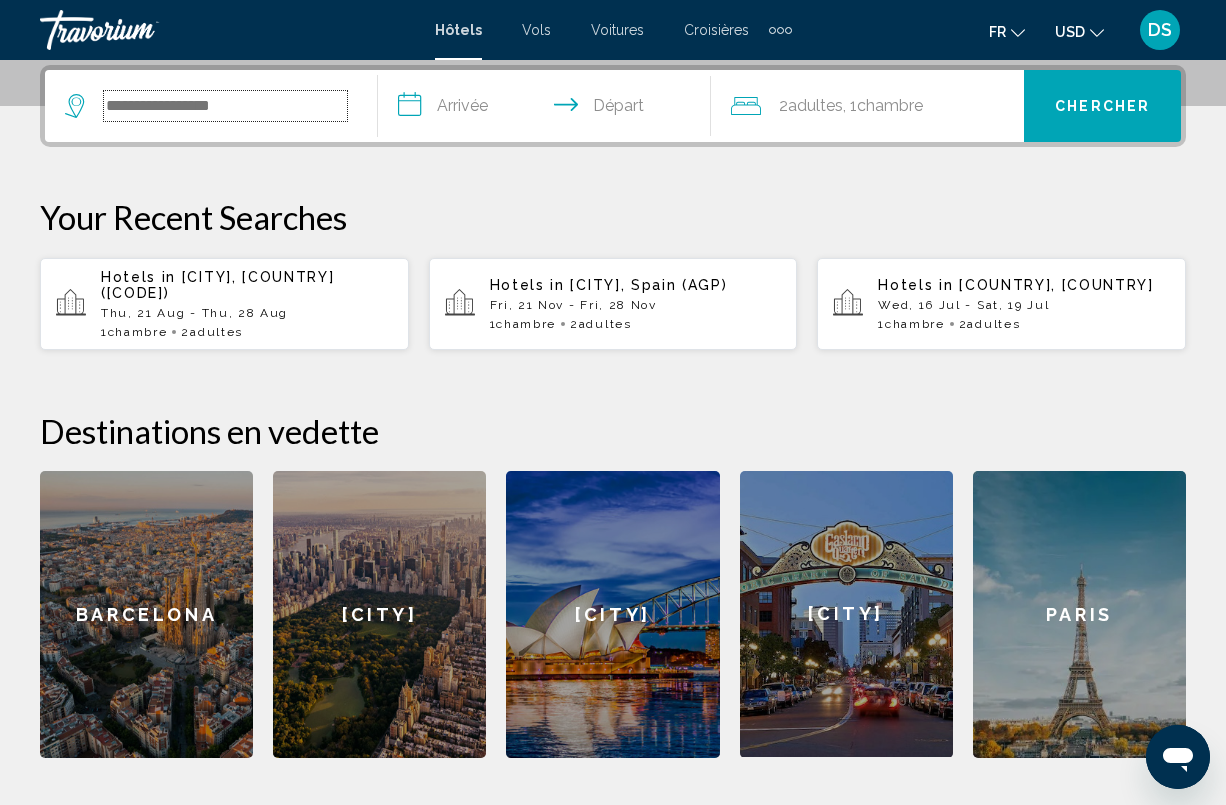 drag, startPoint x: 151, startPoint y: 99, endPoint x: 137, endPoint y: 104, distance: 14.866069 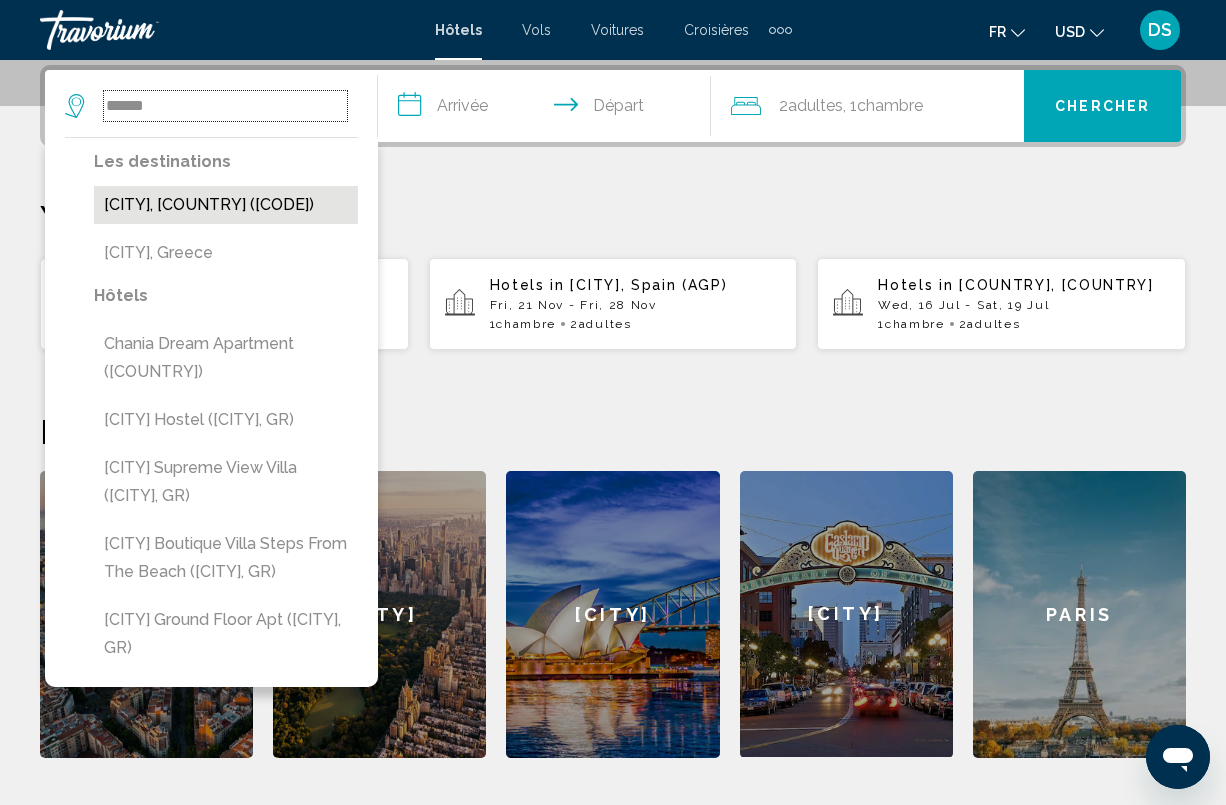 type on "******" 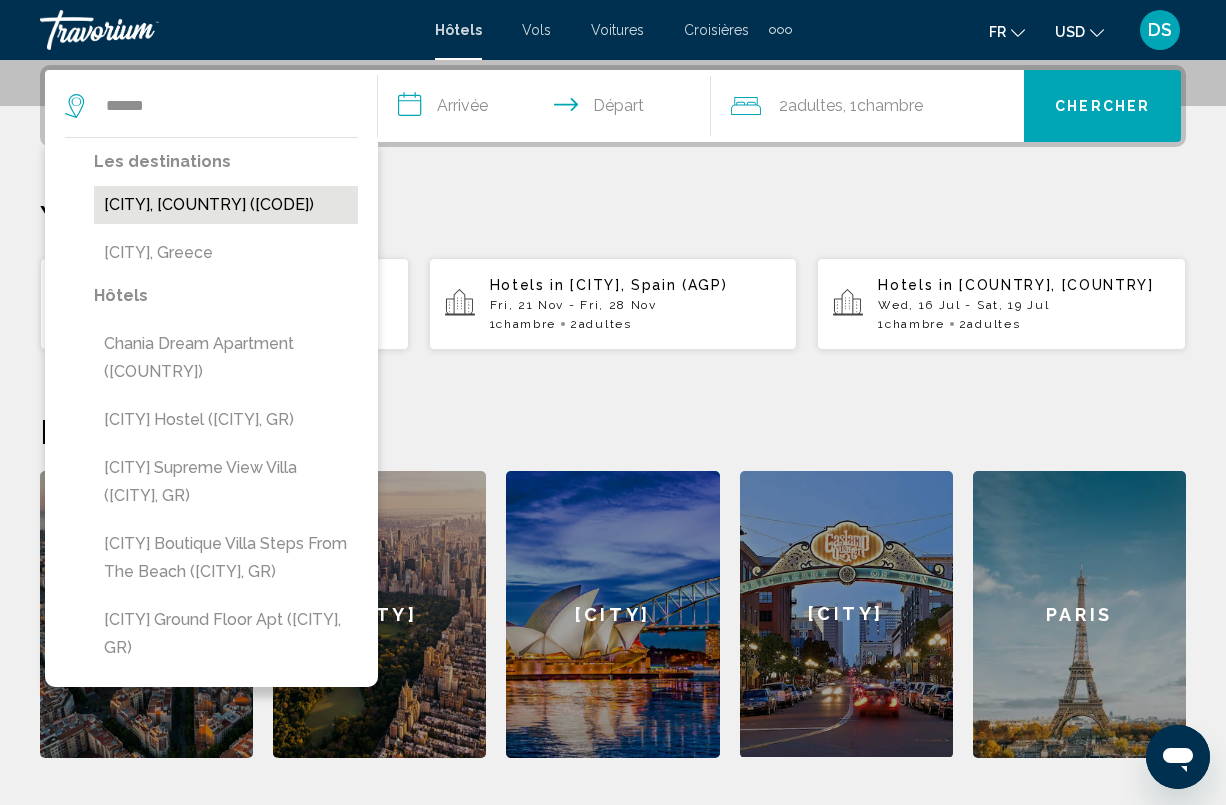 click on "[CITY], [COUNTRY] ([CODE])" at bounding box center (226, 205) 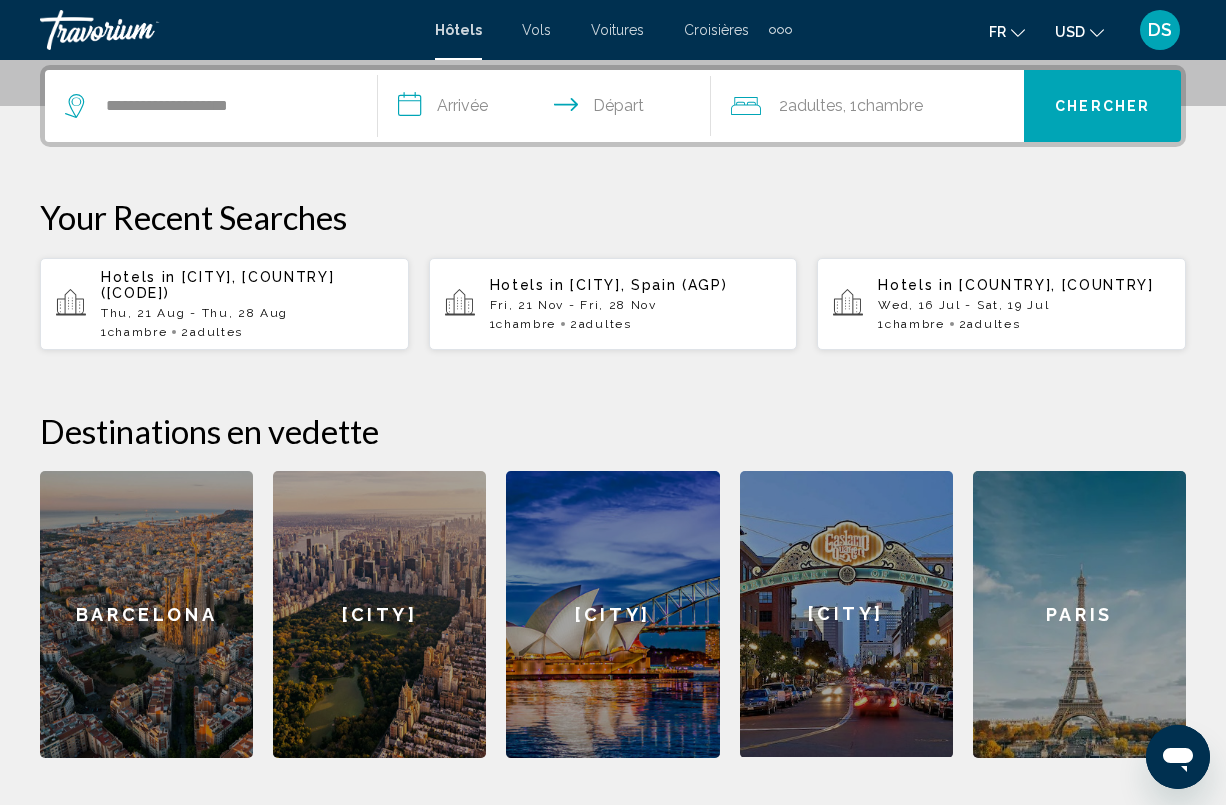 click on "**********" at bounding box center [548, 109] 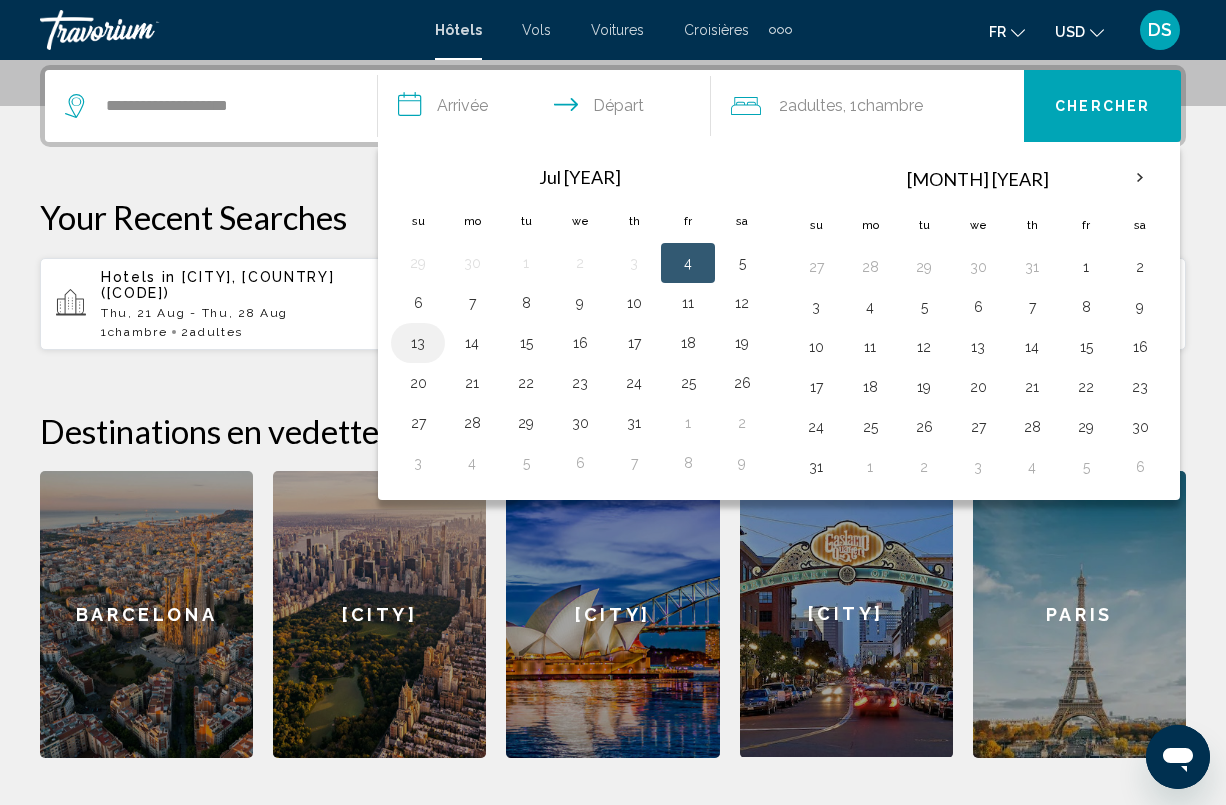 click on "13" at bounding box center [418, 343] 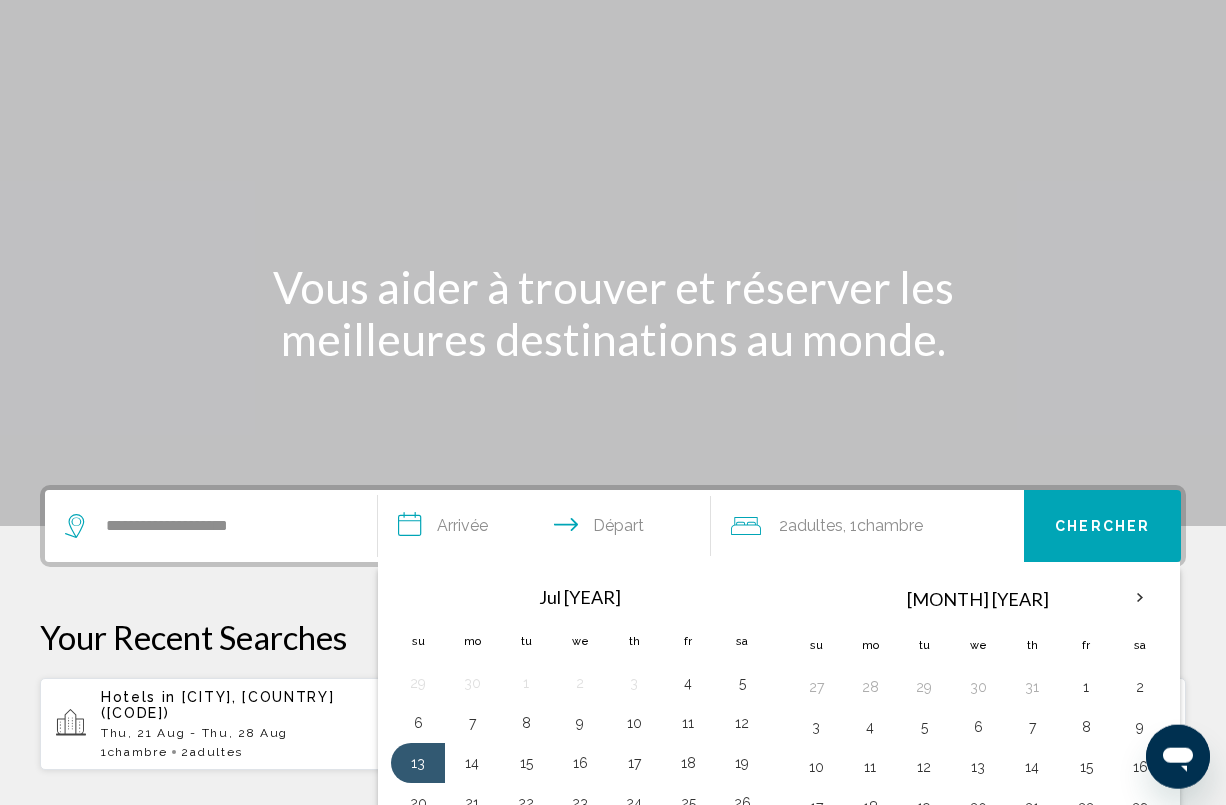 scroll, scrollTop: 0, scrollLeft: 0, axis: both 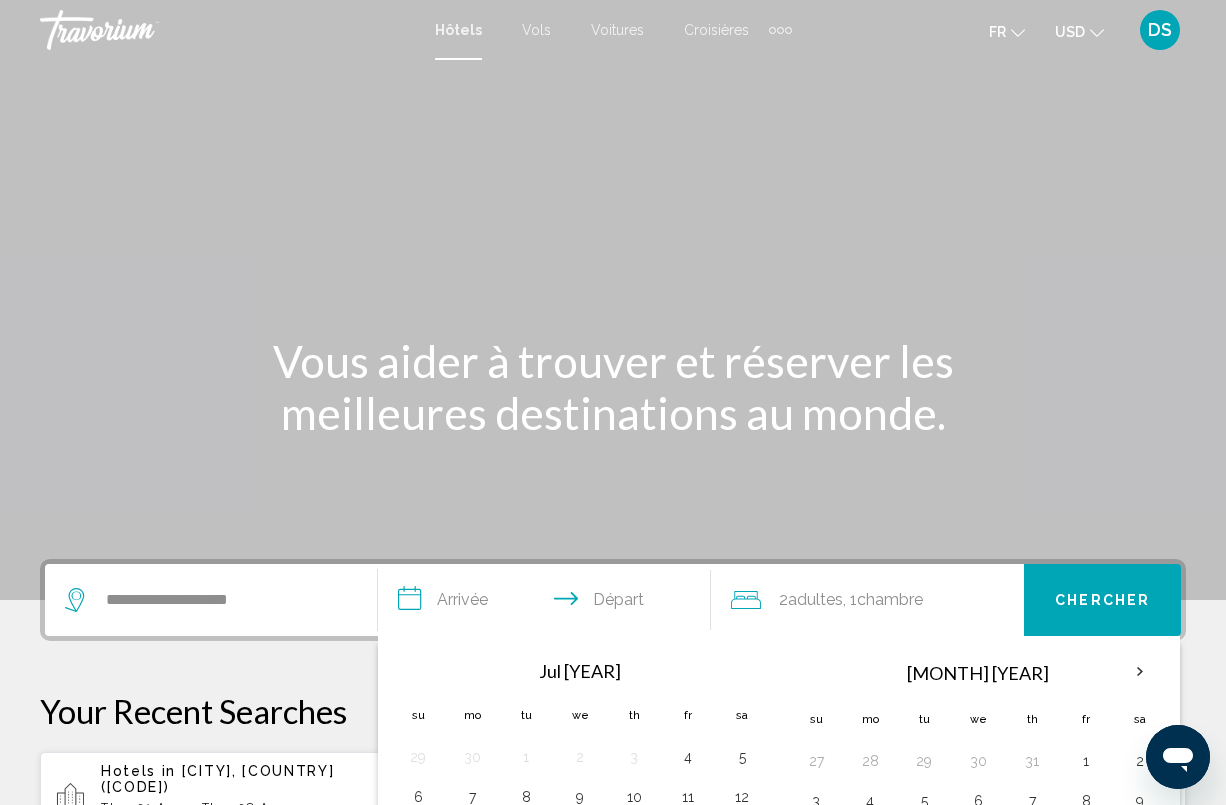 click on "Vous aider à trouver et réserver les meilleures destinations au monde." at bounding box center (613, 387) 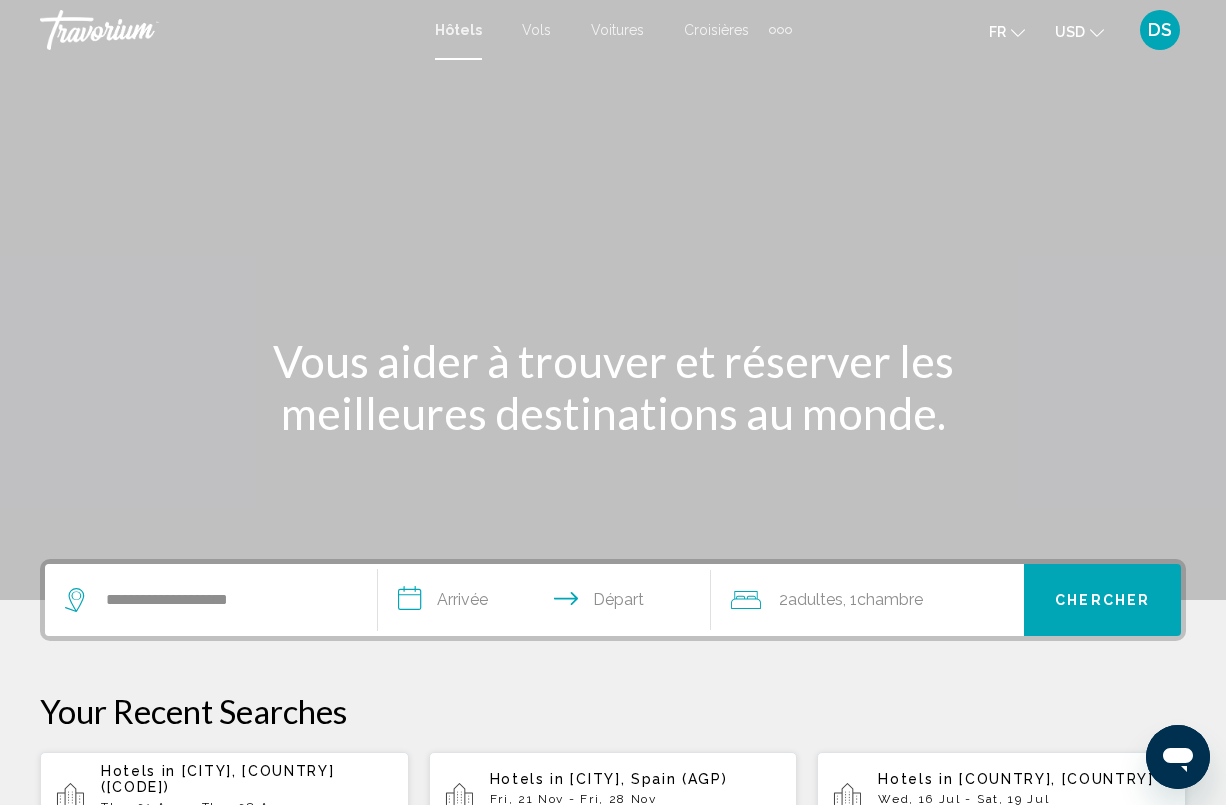 click on "Voitures" at bounding box center (617, 30) 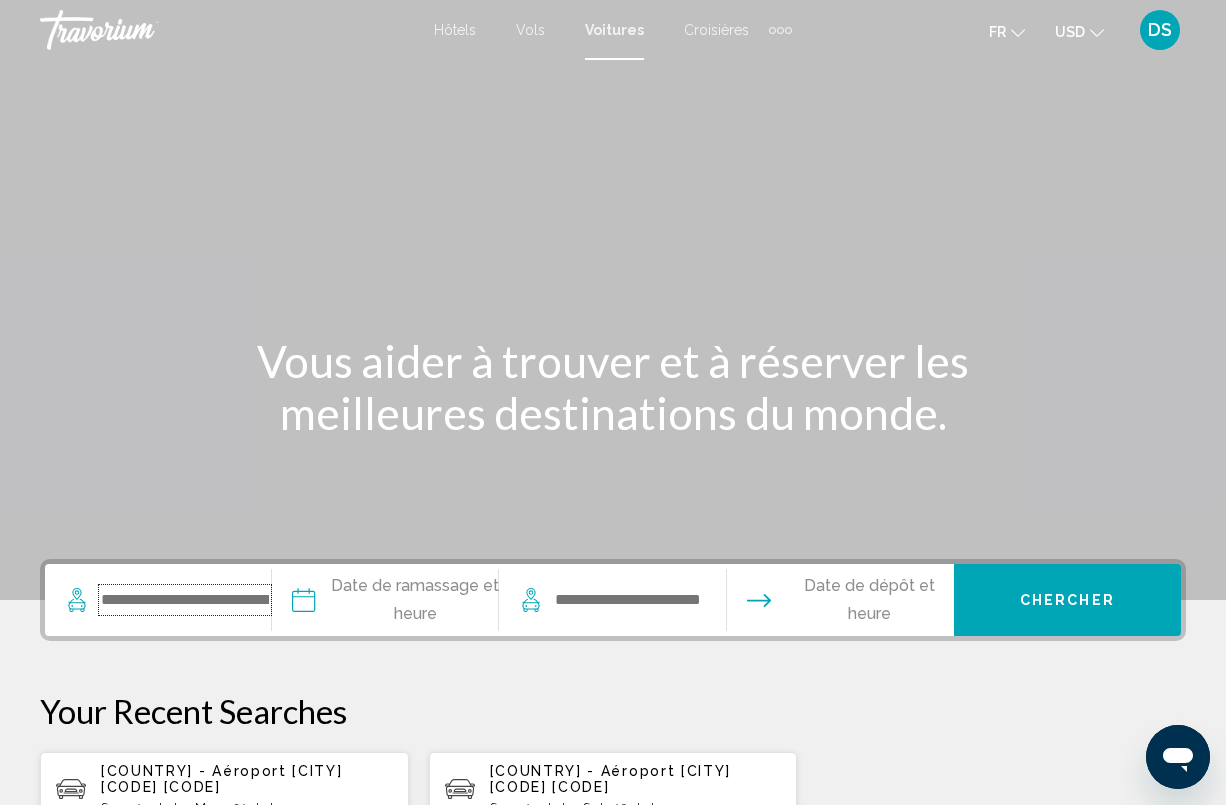 click at bounding box center [185, 600] 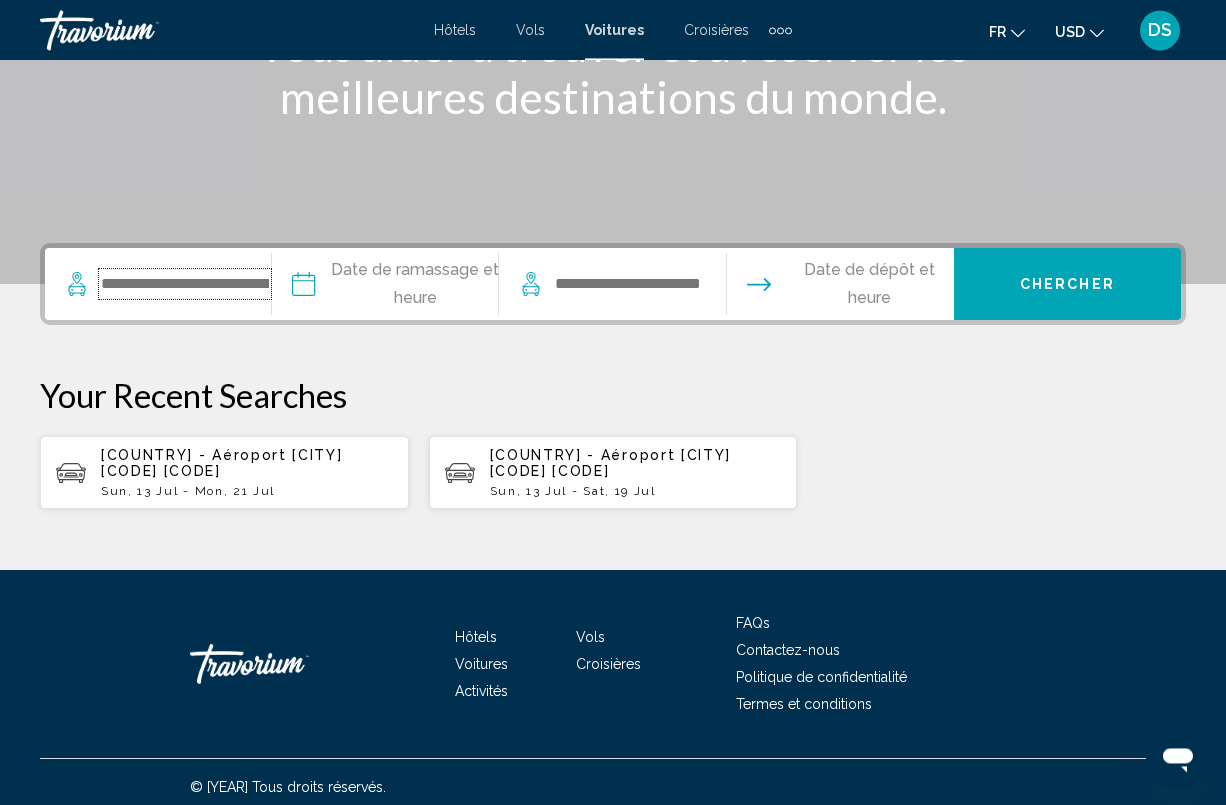 scroll, scrollTop: 326, scrollLeft: 0, axis: vertical 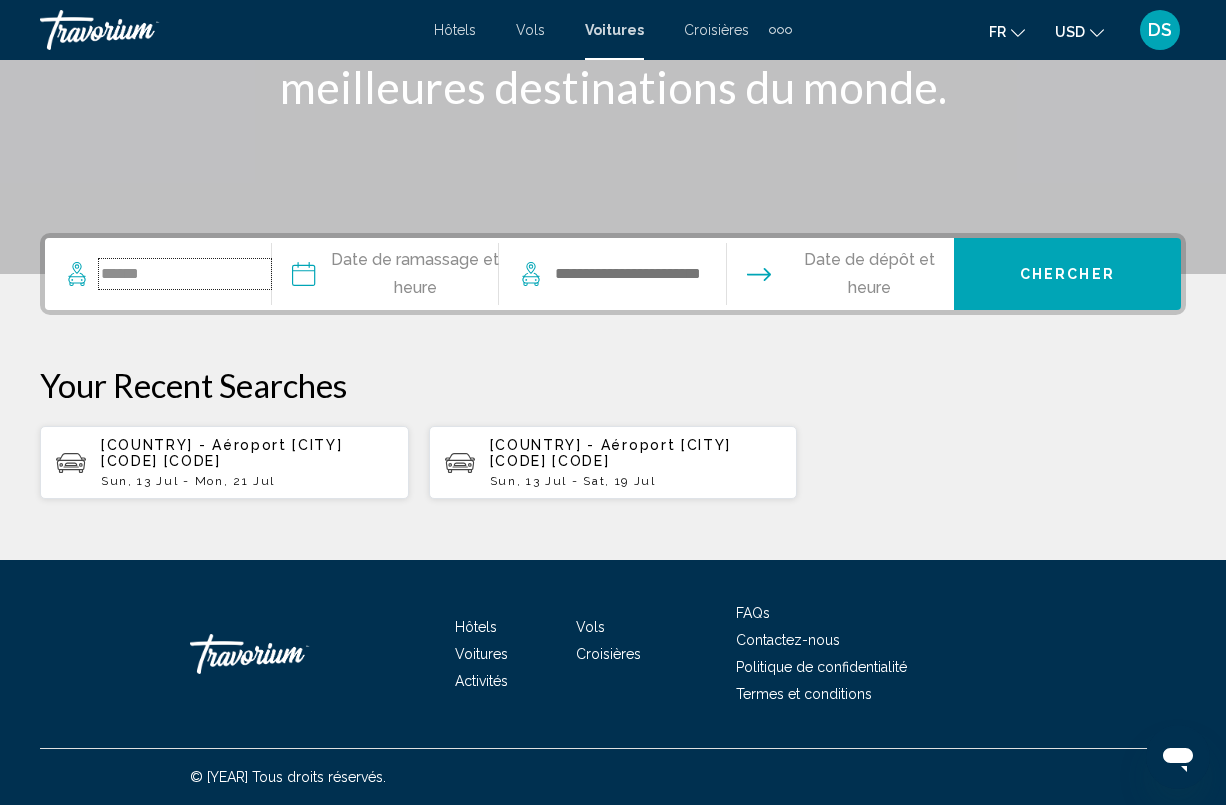 type on "******" 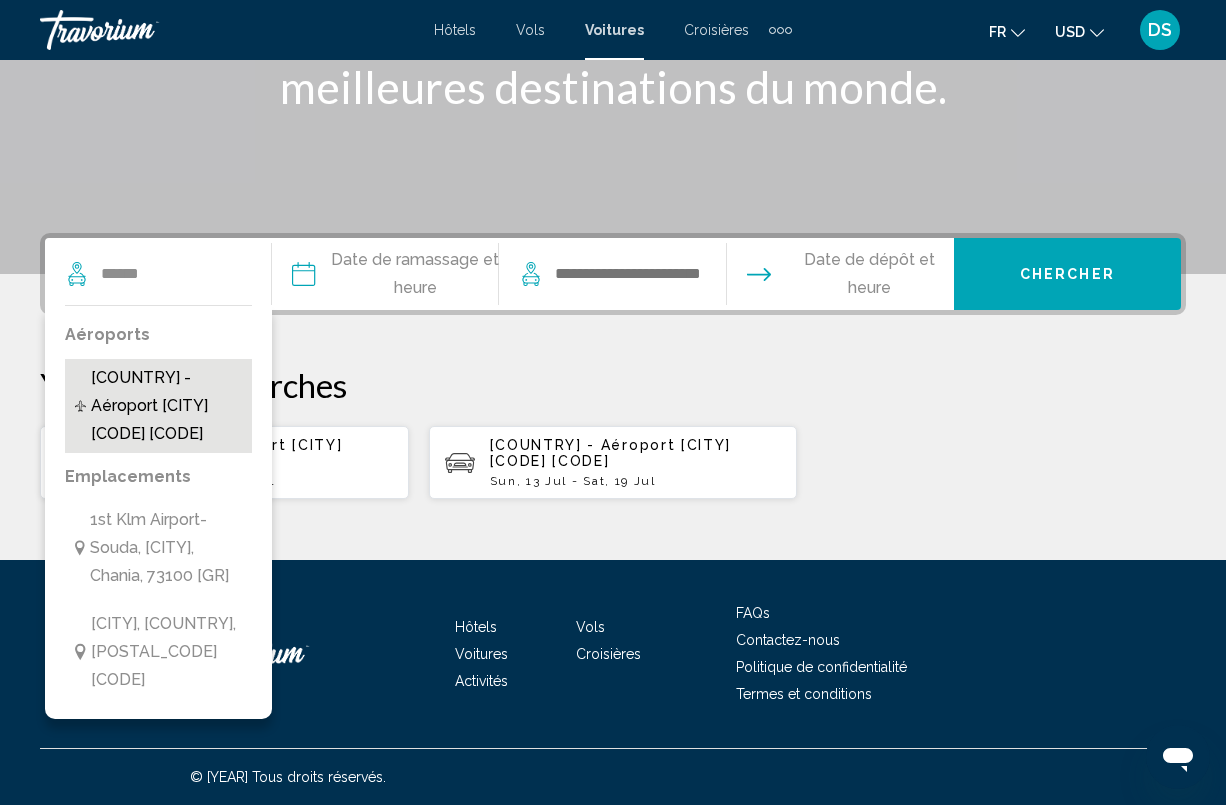 click on "[COUNTRY] - Aéroport [CITY] [CODE] [CODE]" at bounding box center (166, 406) 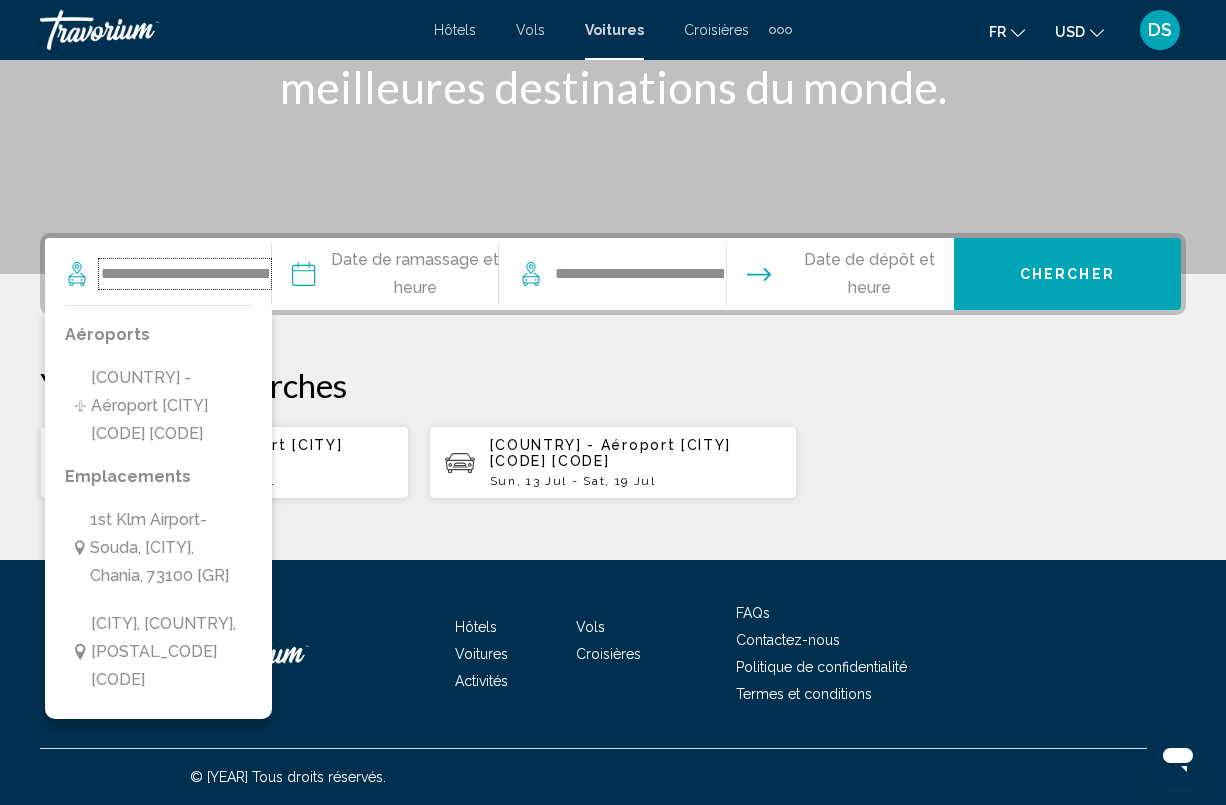 scroll, scrollTop: 0, scrollLeft: 64, axis: horizontal 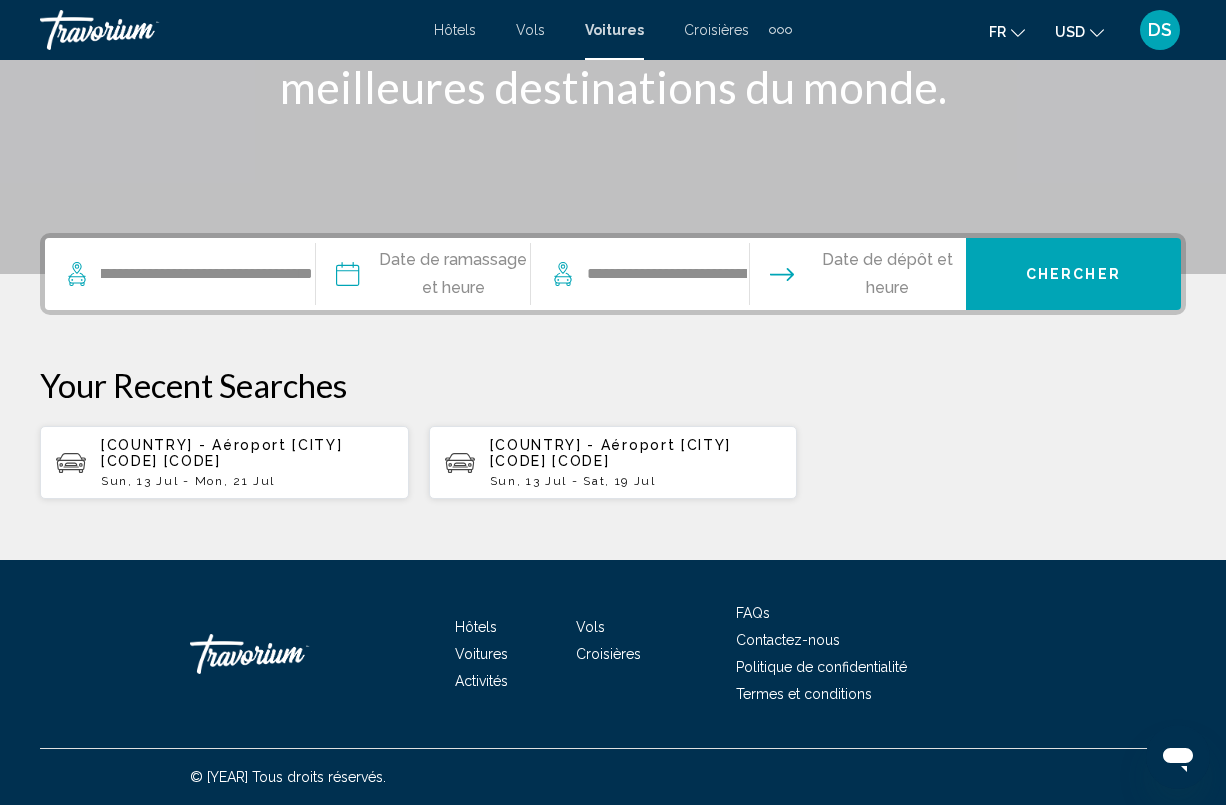 click at bounding box center (422, 277) 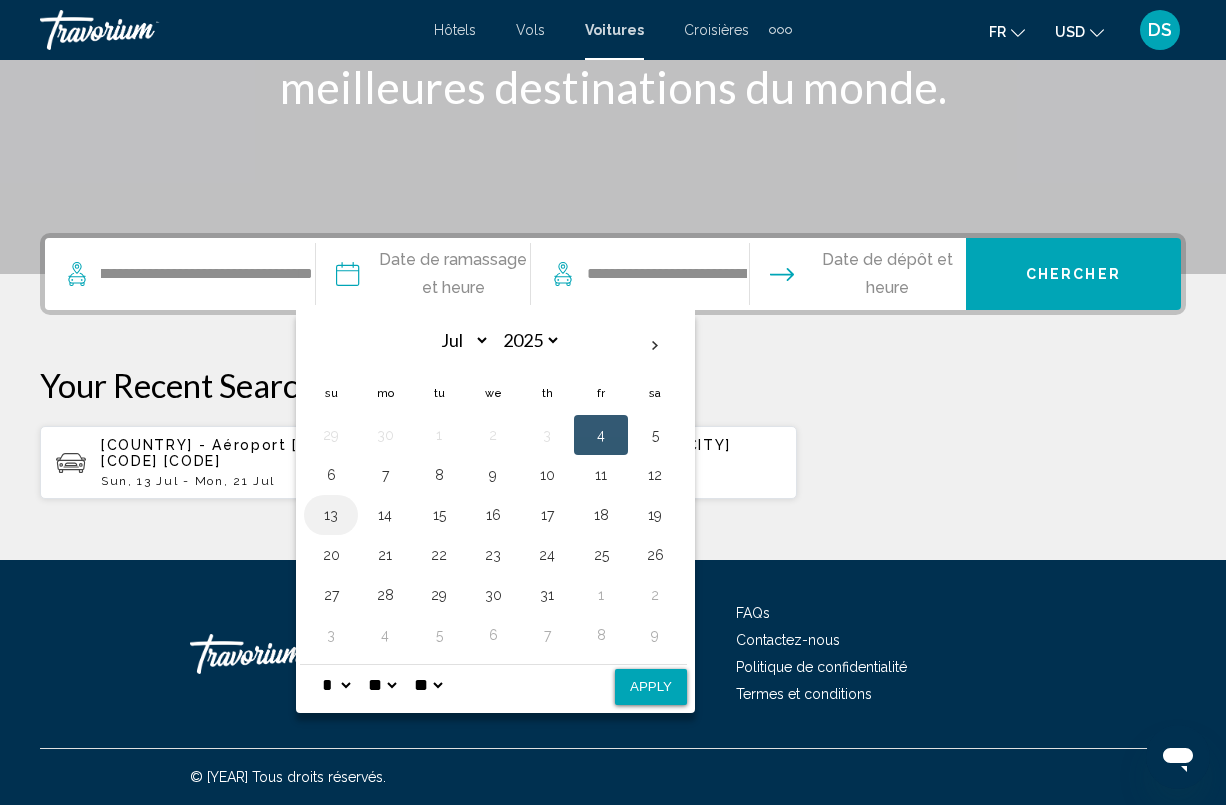 click on "13" at bounding box center [331, 515] 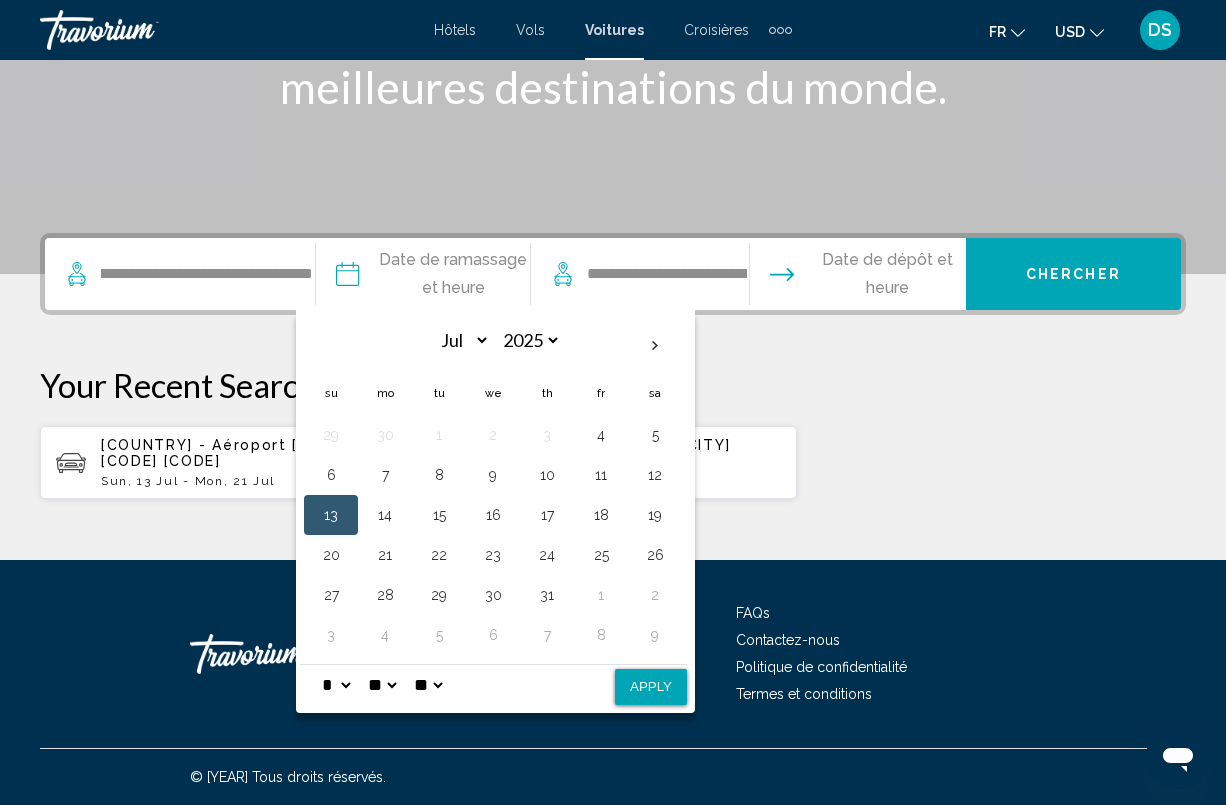 click on "13" at bounding box center [331, 515] 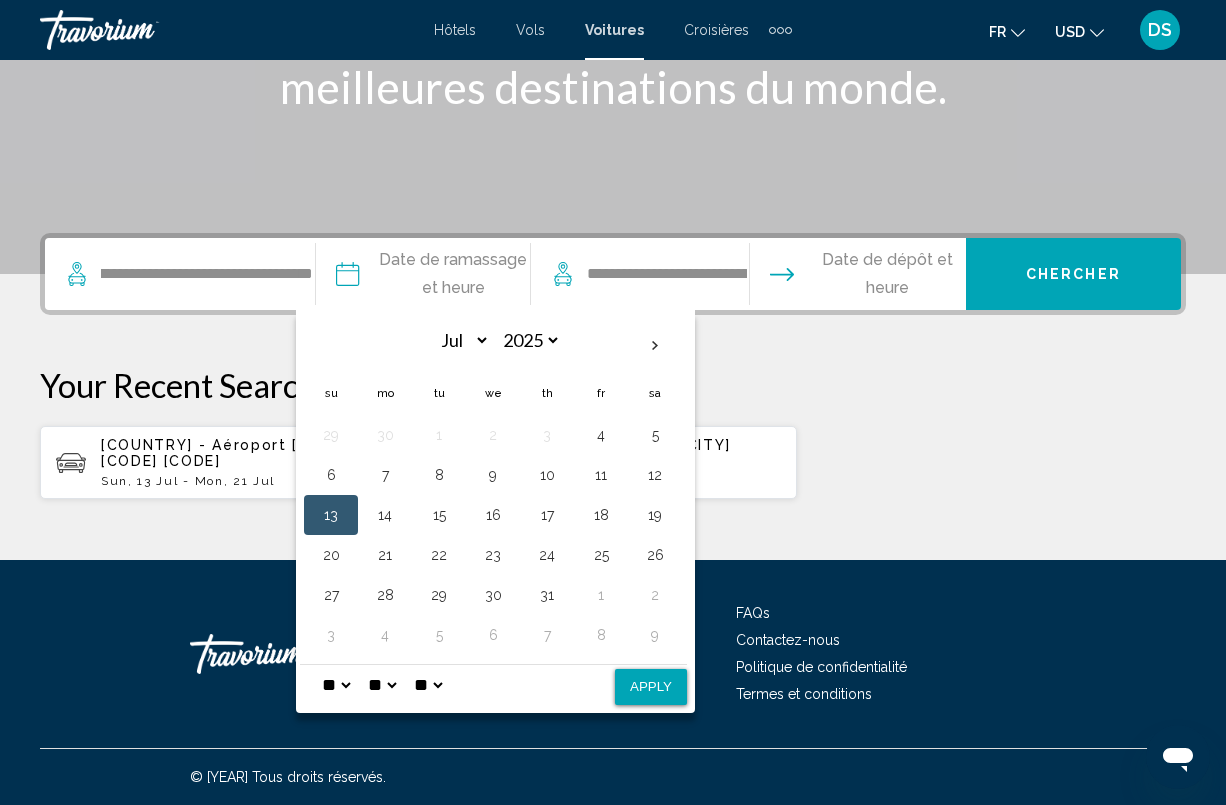 click on "**" at bounding box center [0, 0] 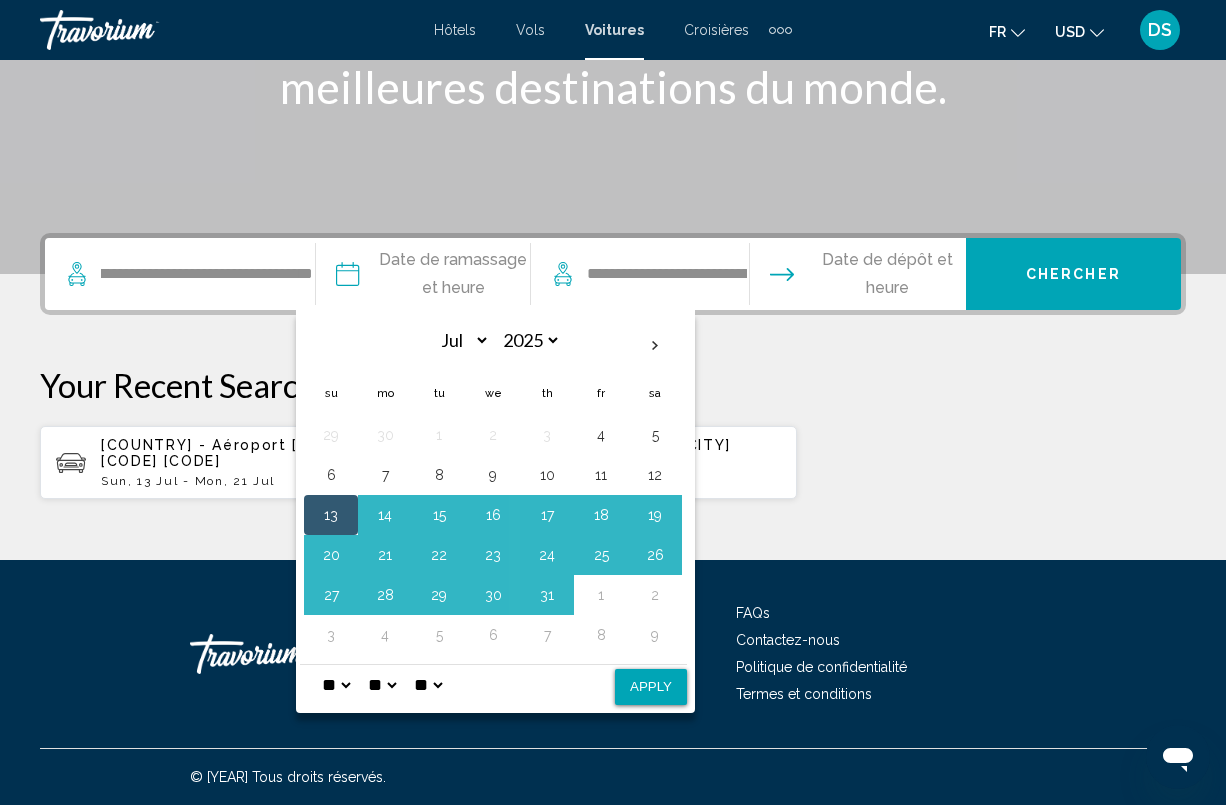 click on "** **" at bounding box center [428, 685] 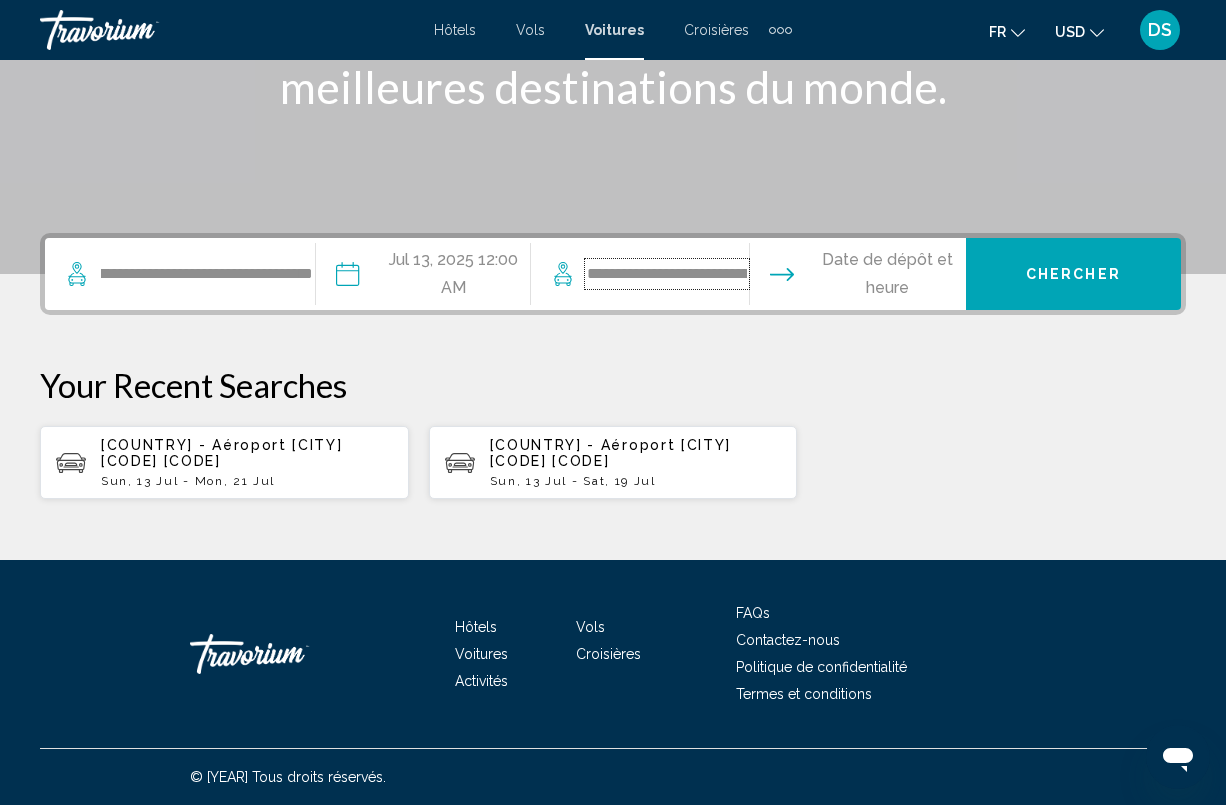 click on "**********" at bounding box center (667, 274) 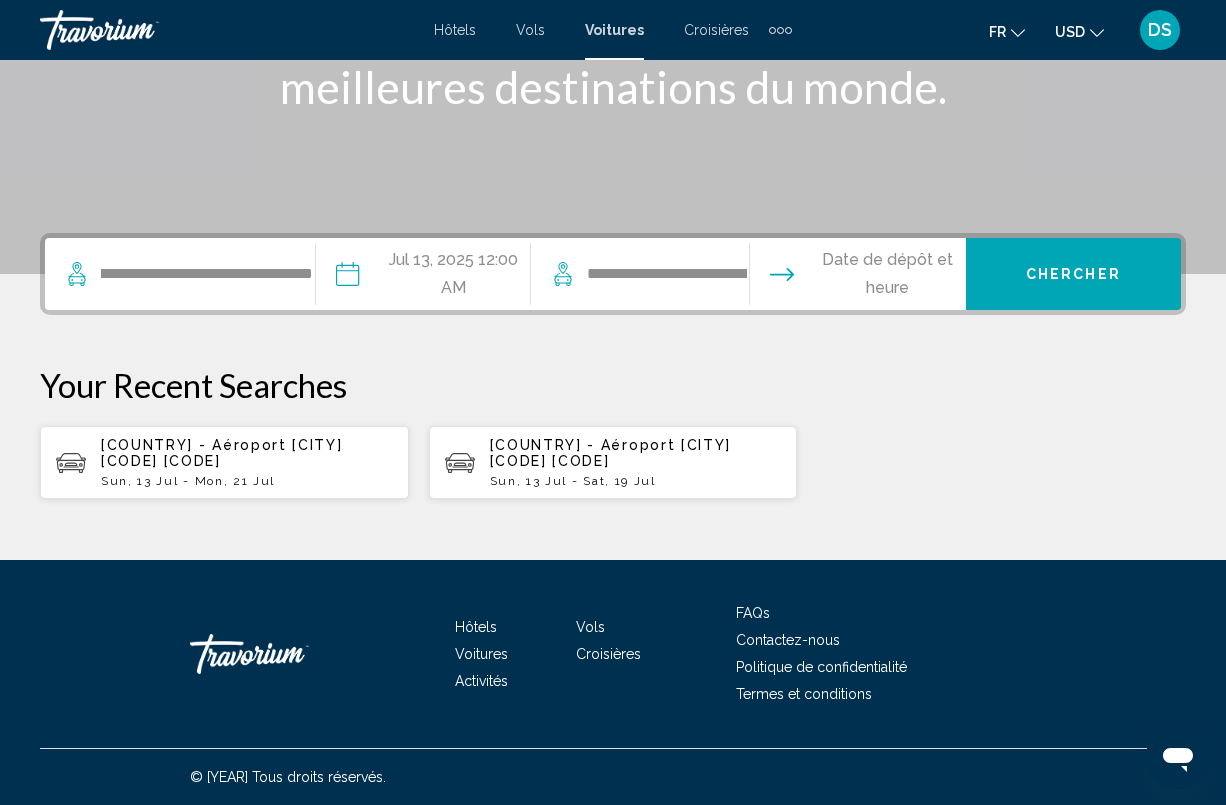 click at bounding box center (856, 277) 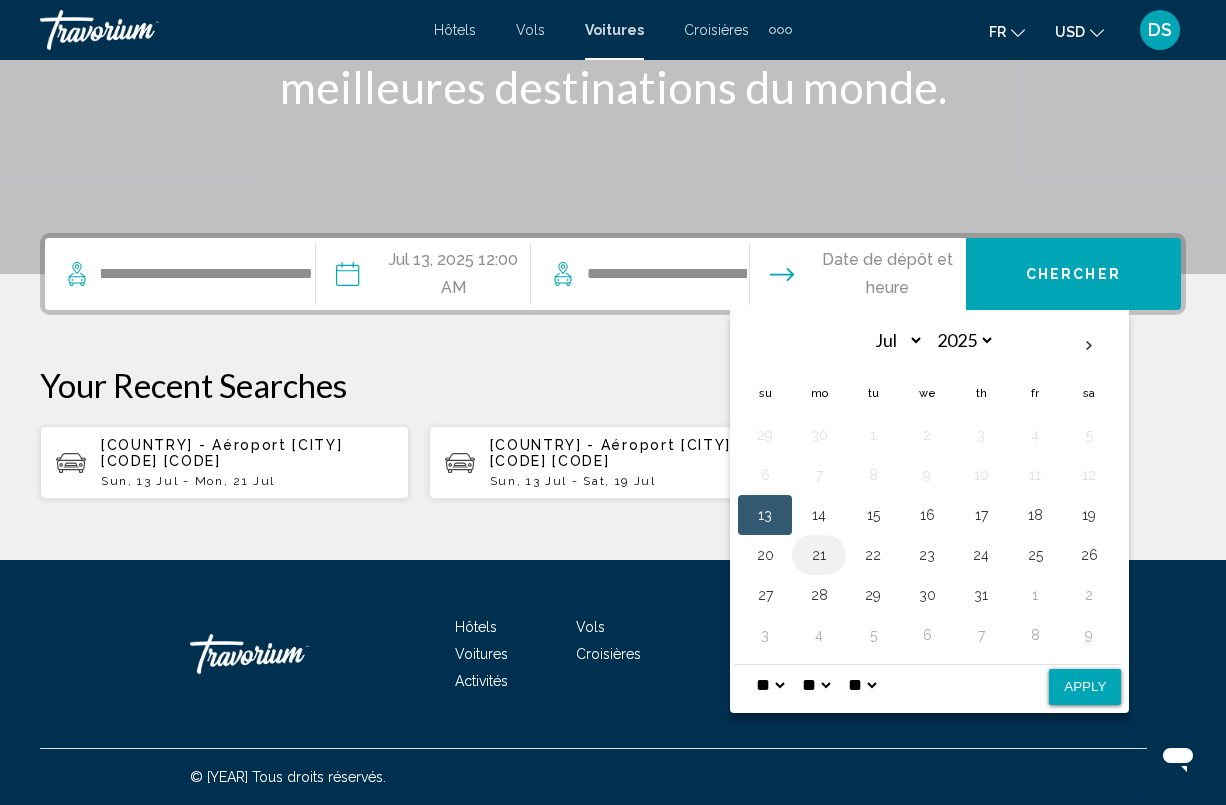 click on "21" at bounding box center [819, 555] 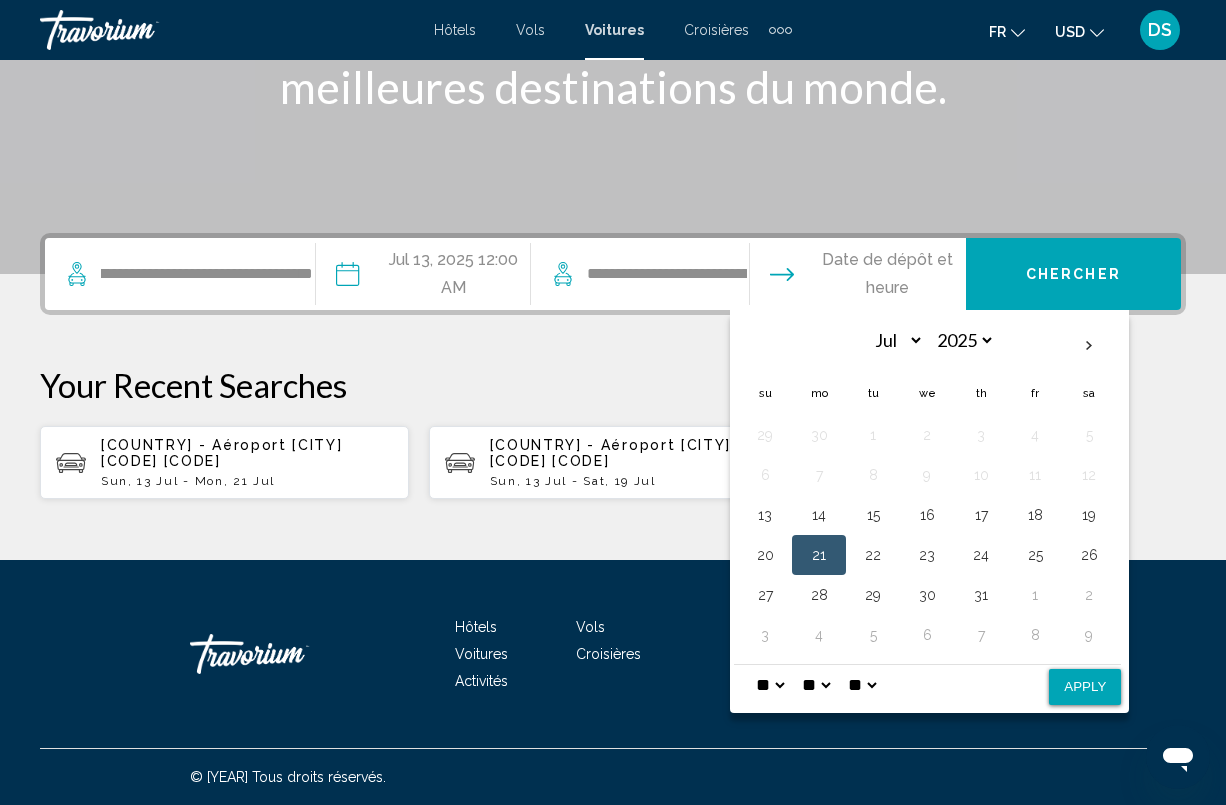click on "* * * * * * * * * ** ** **" at bounding box center (770, 685) 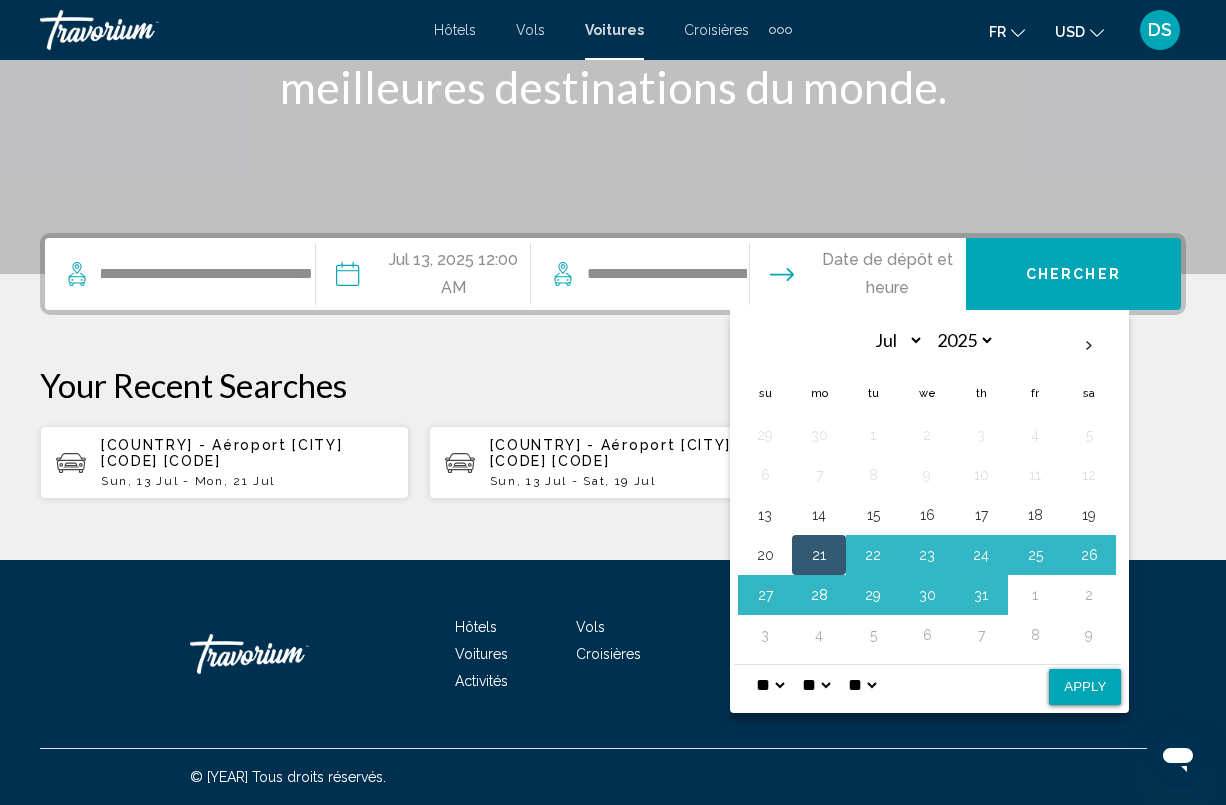 click on "** **" at bounding box center (862, 685) 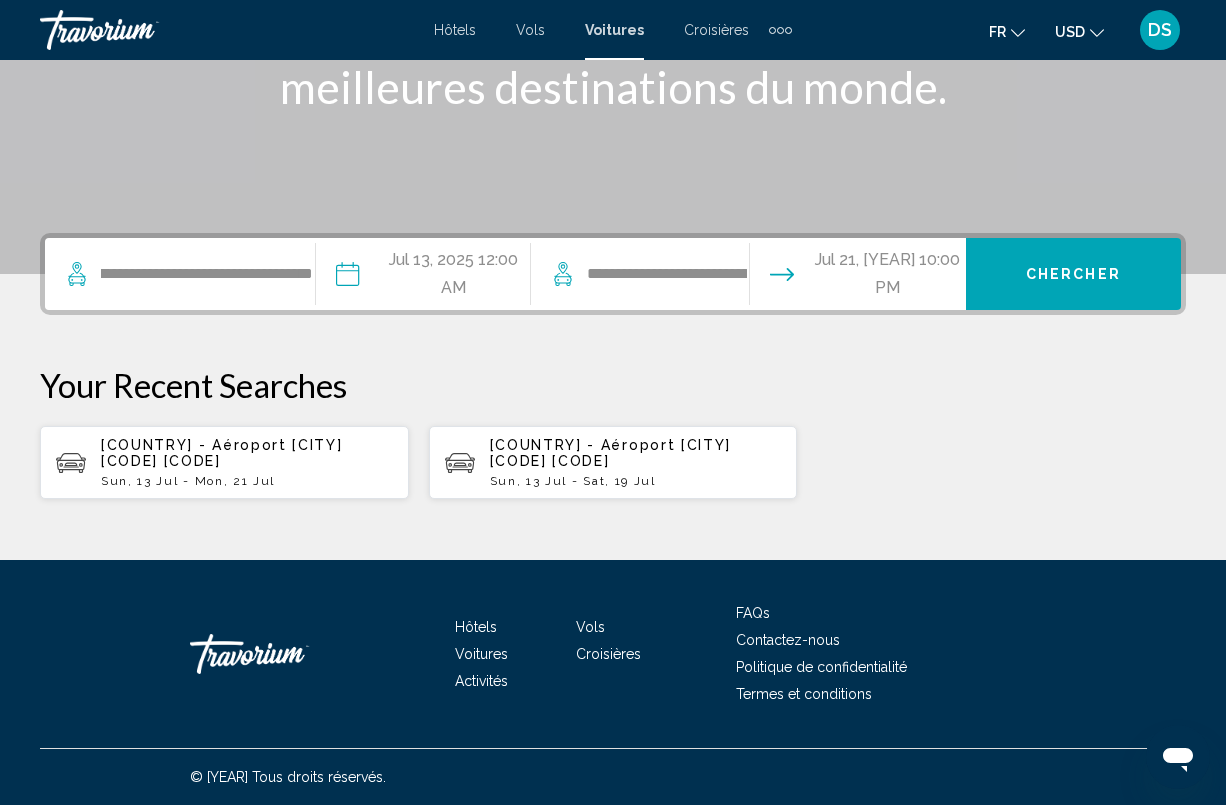 click on "Chercher" at bounding box center [1073, 275] 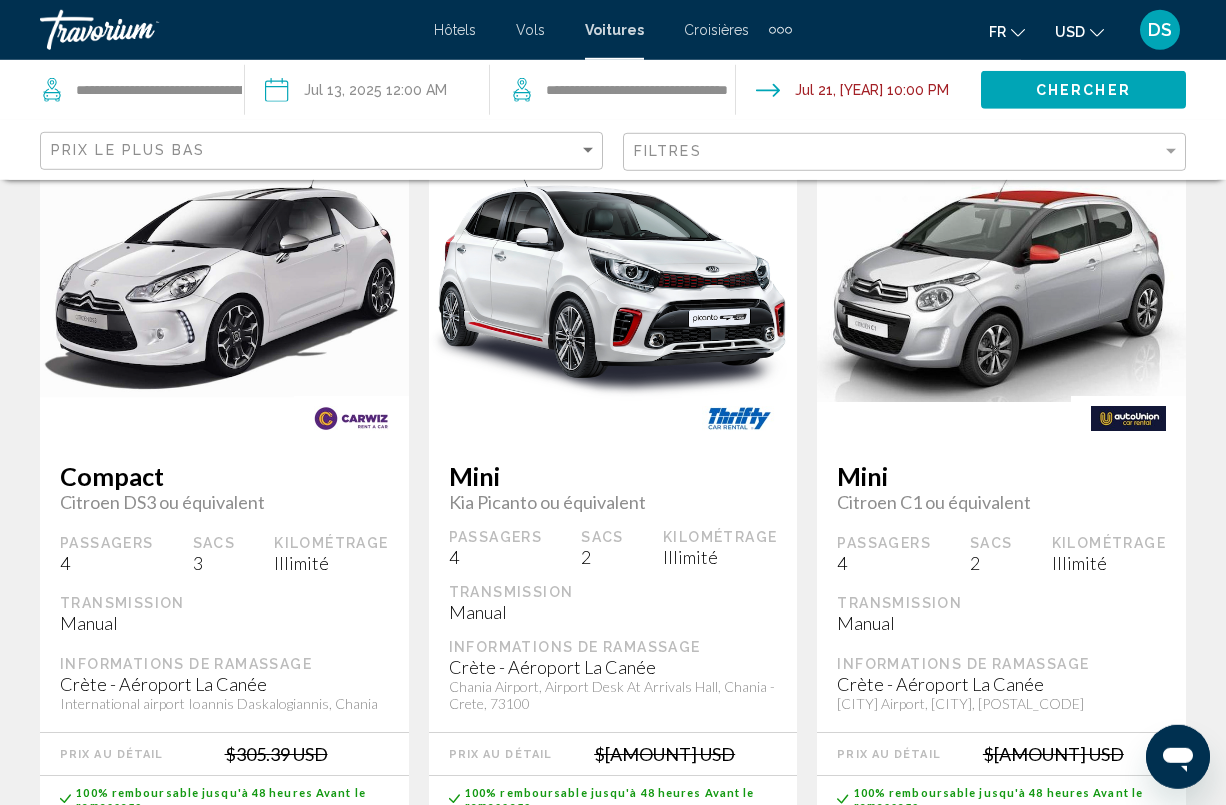 scroll, scrollTop: 102, scrollLeft: 0, axis: vertical 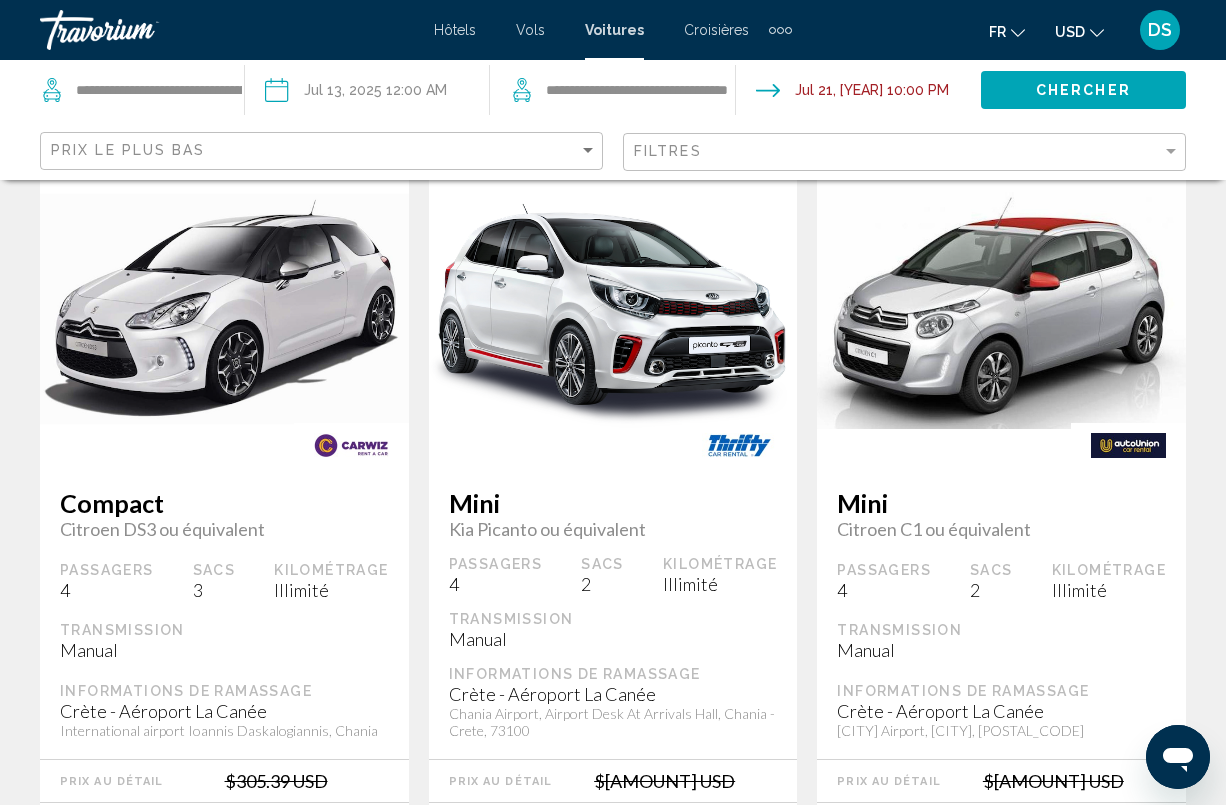 click at bounding box center [1097, 33] 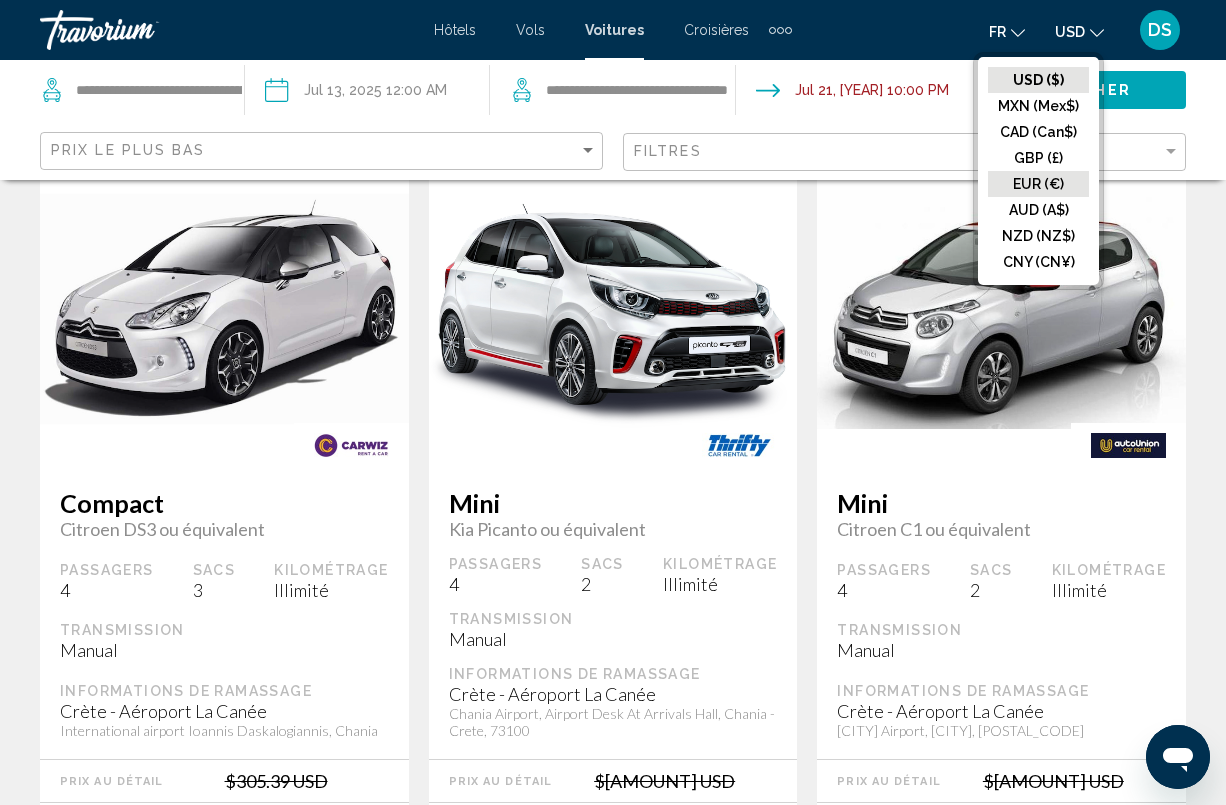 click on "EUR (€)" at bounding box center (1038, 80) 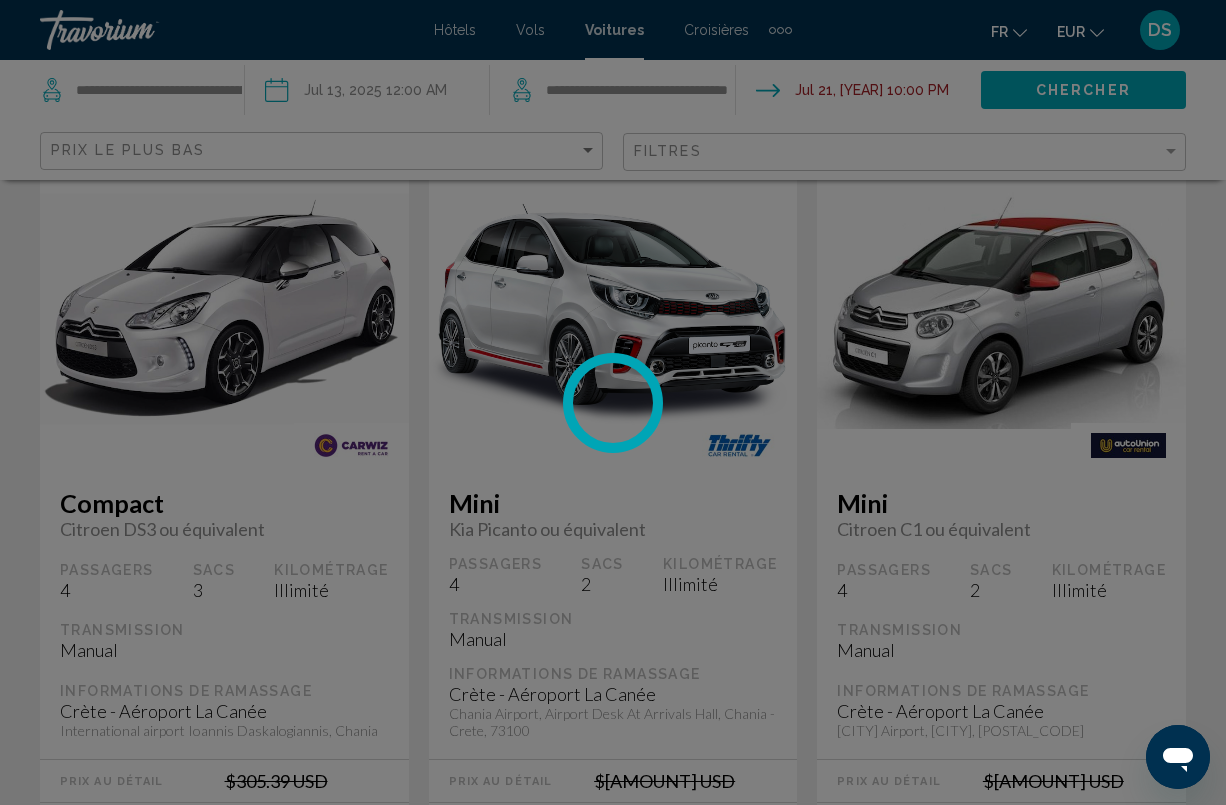 scroll, scrollTop: 0, scrollLeft: 0, axis: both 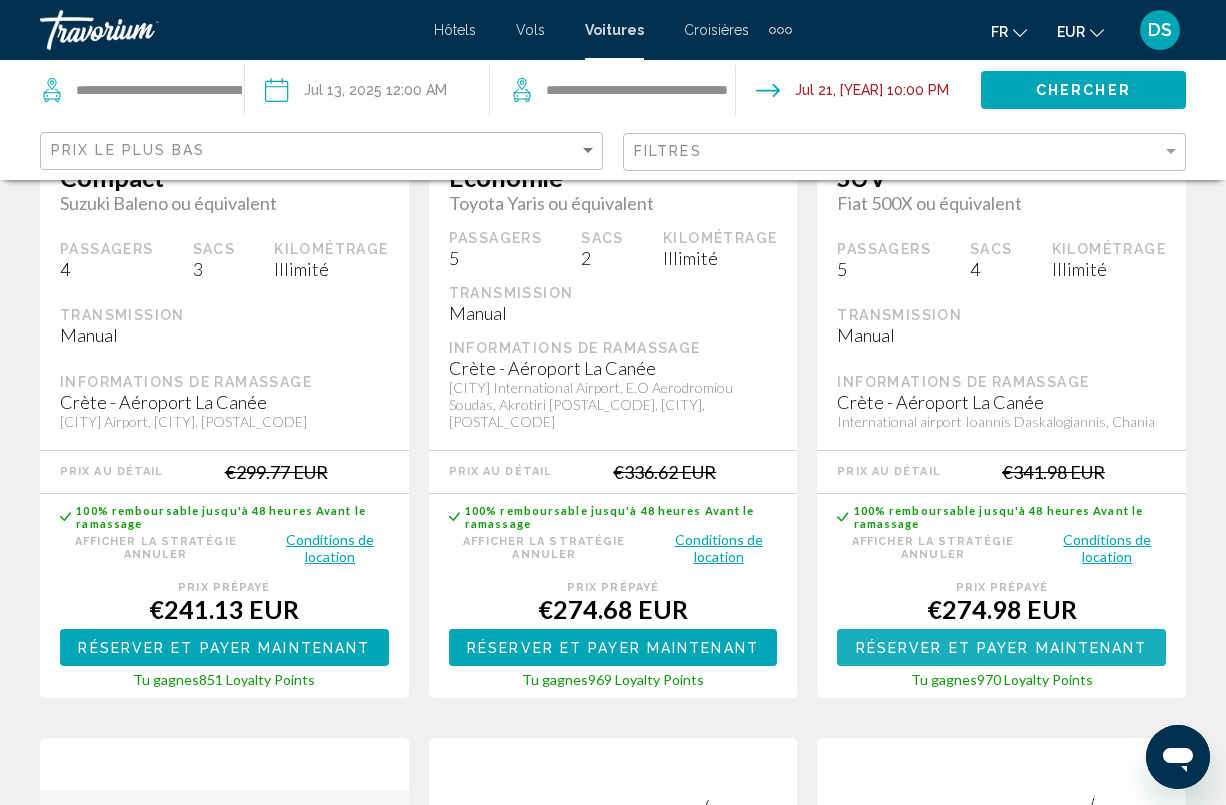 click on "Réserver et payer maintenant" at bounding box center [1002, 648] 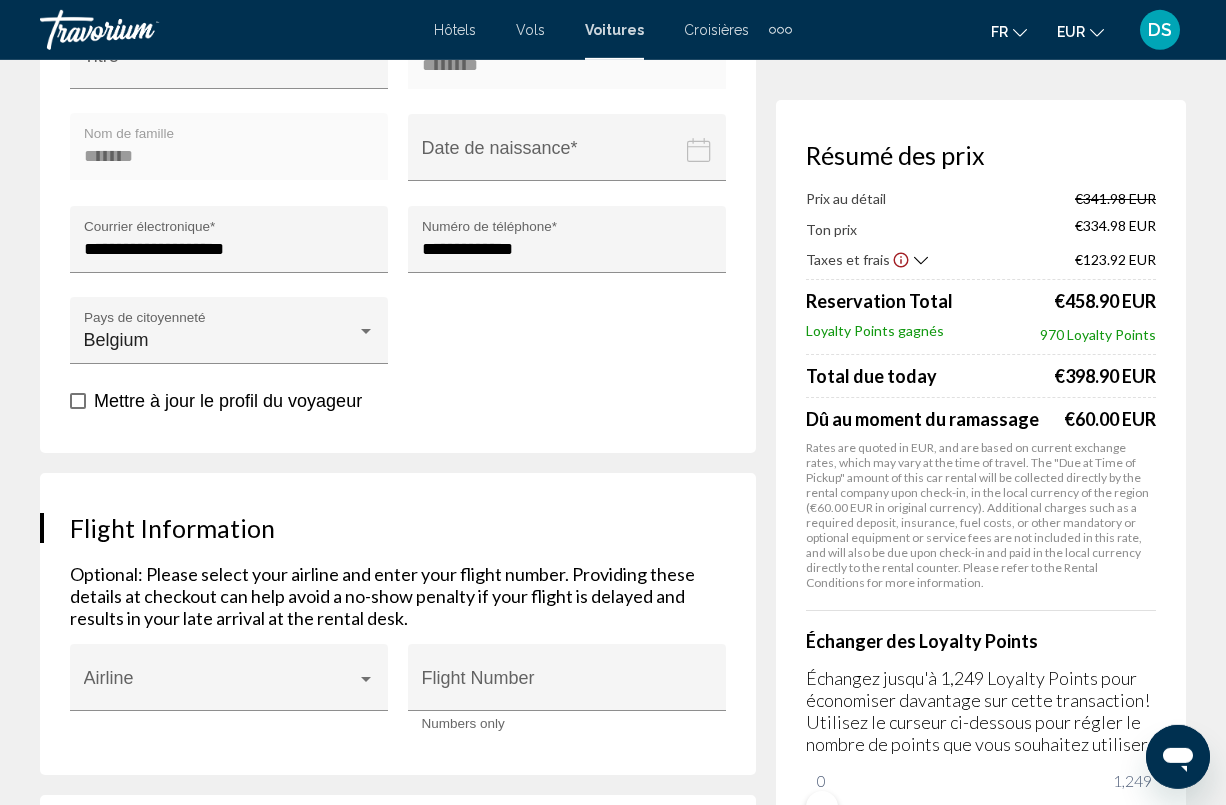 scroll, scrollTop: 918, scrollLeft: 0, axis: vertical 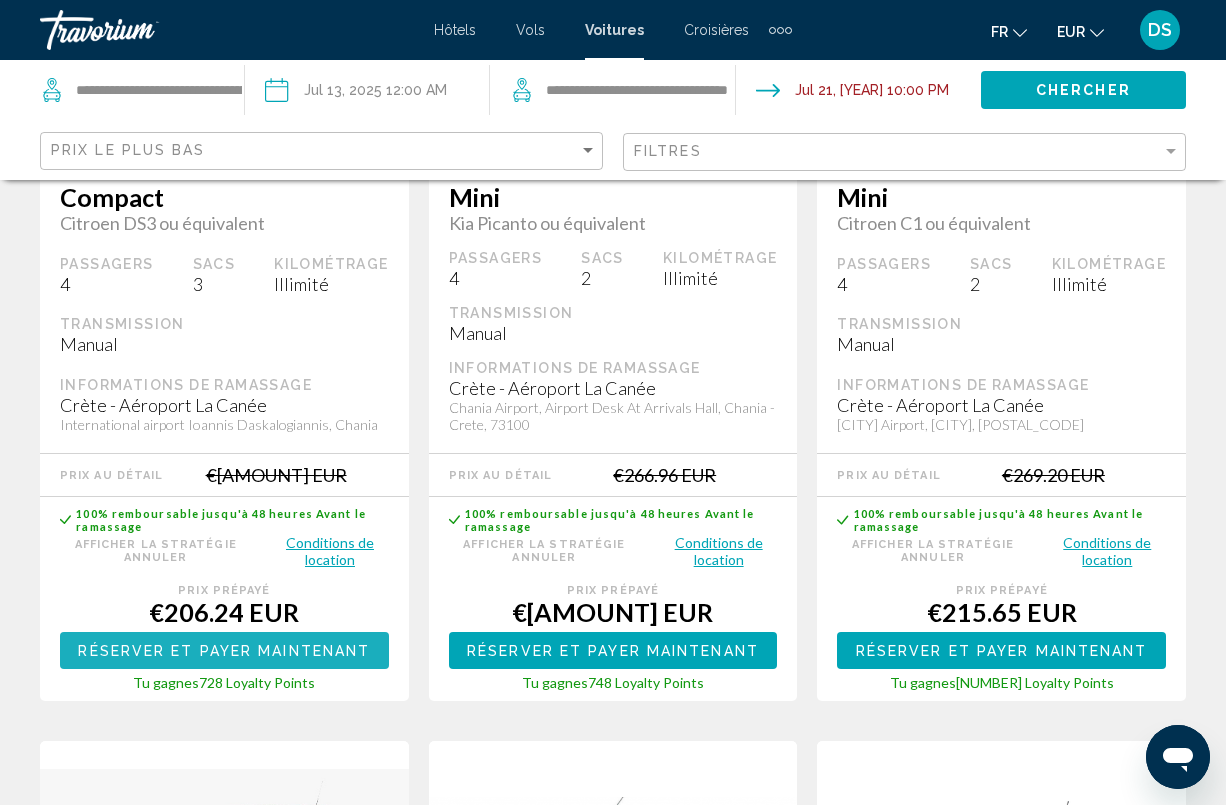 click on "Réserver et payer maintenant" at bounding box center [224, 651] 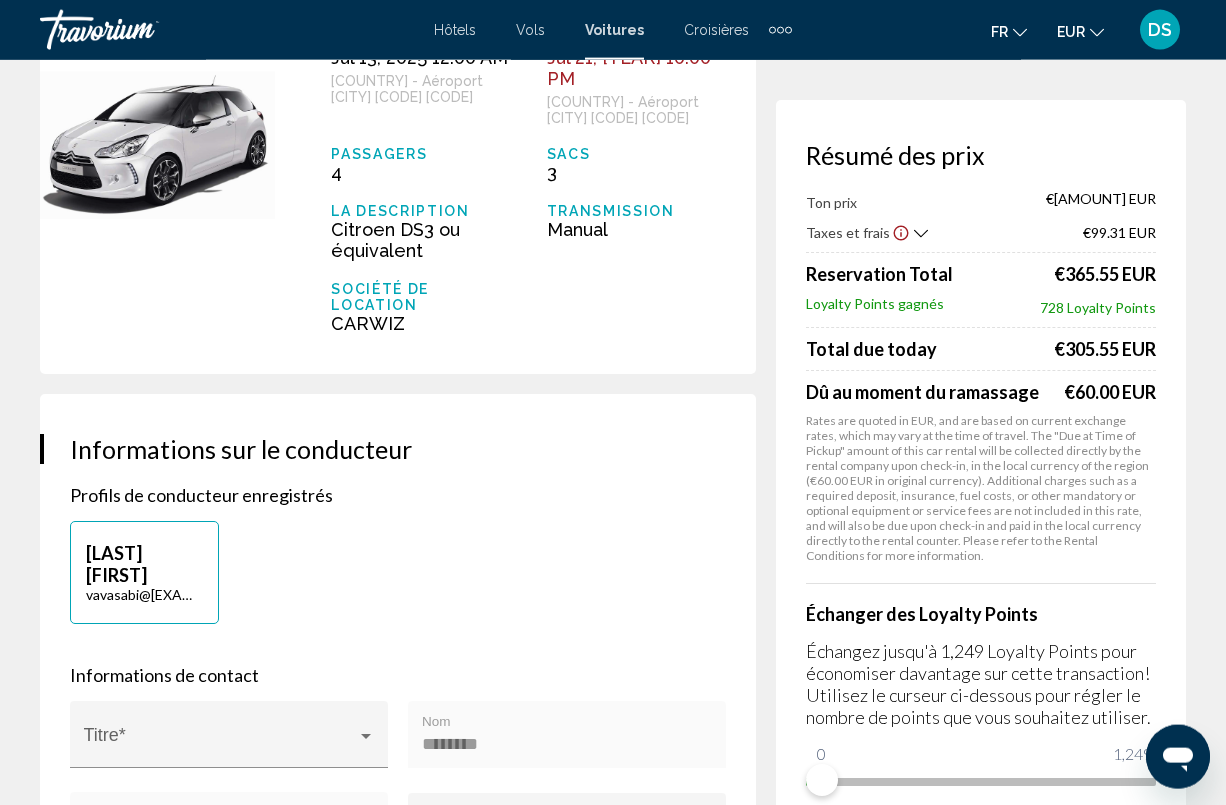 scroll, scrollTop: 204, scrollLeft: 0, axis: vertical 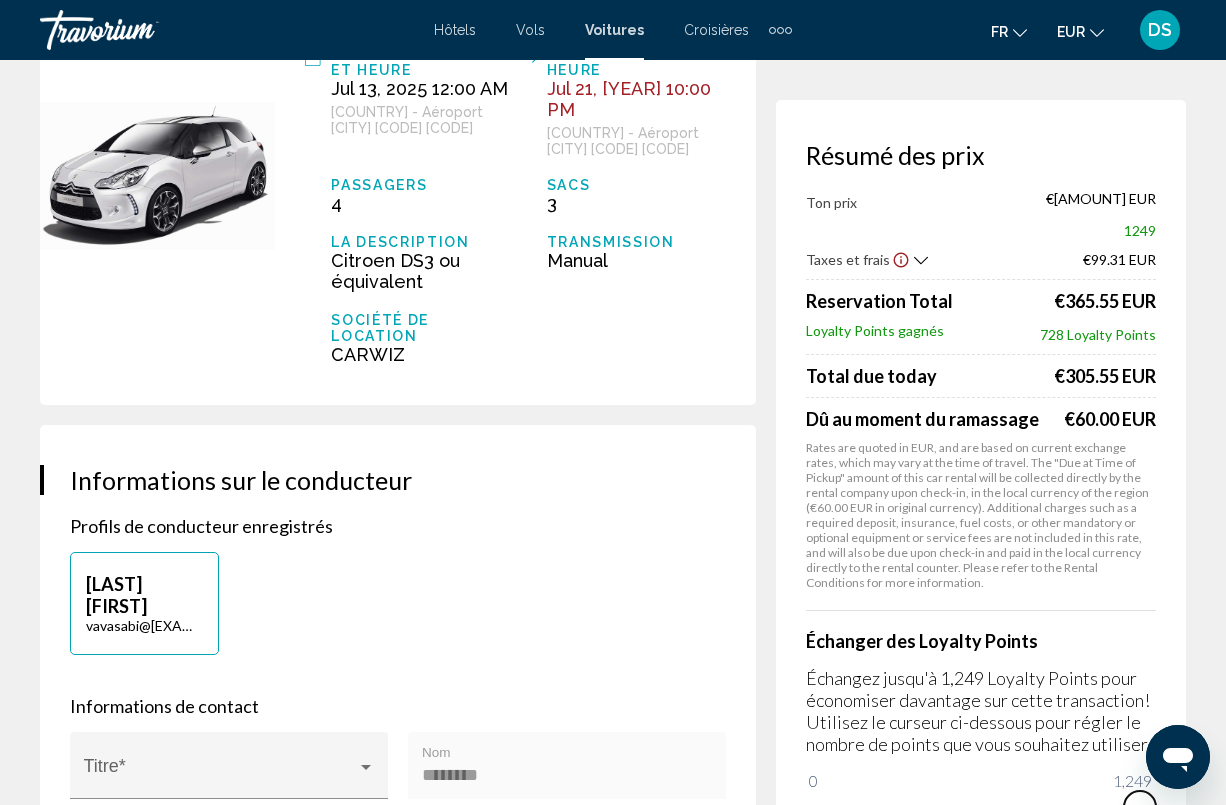 drag, startPoint x: 831, startPoint y: 780, endPoint x: 1183, endPoint y: 798, distance: 352.45993 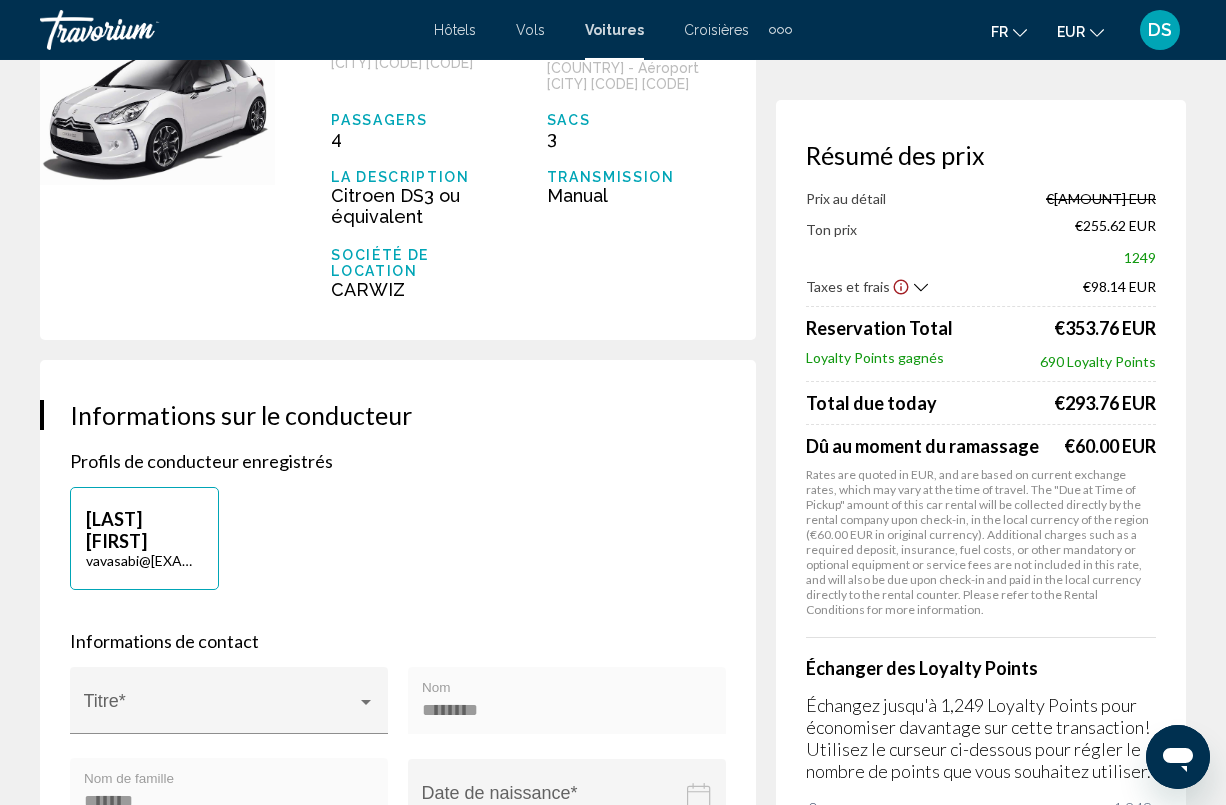 scroll, scrollTop: 306, scrollLeft: 0, axis: vertical 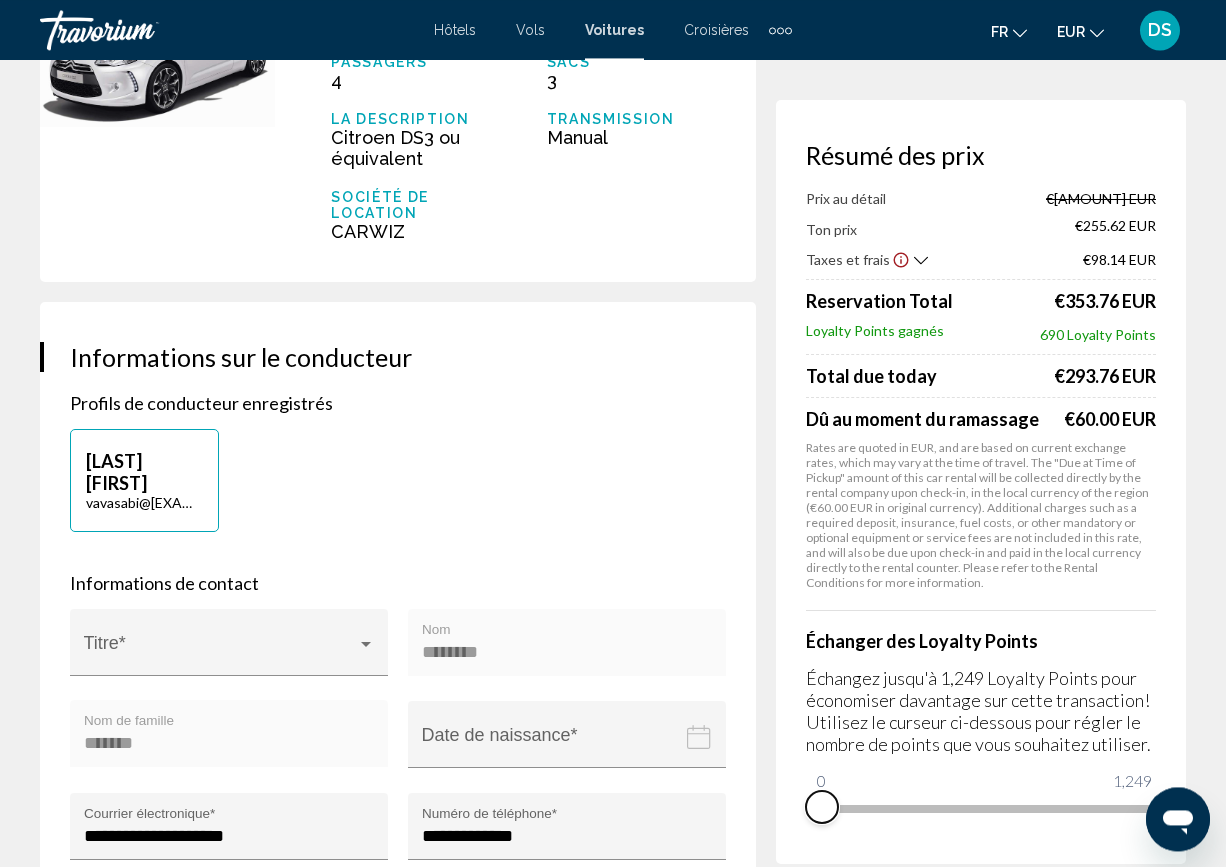 drag, startPoint x: 1141, startPoint y: 839, endPoint x: 764, endPoint y: 817, distance: 377.64136 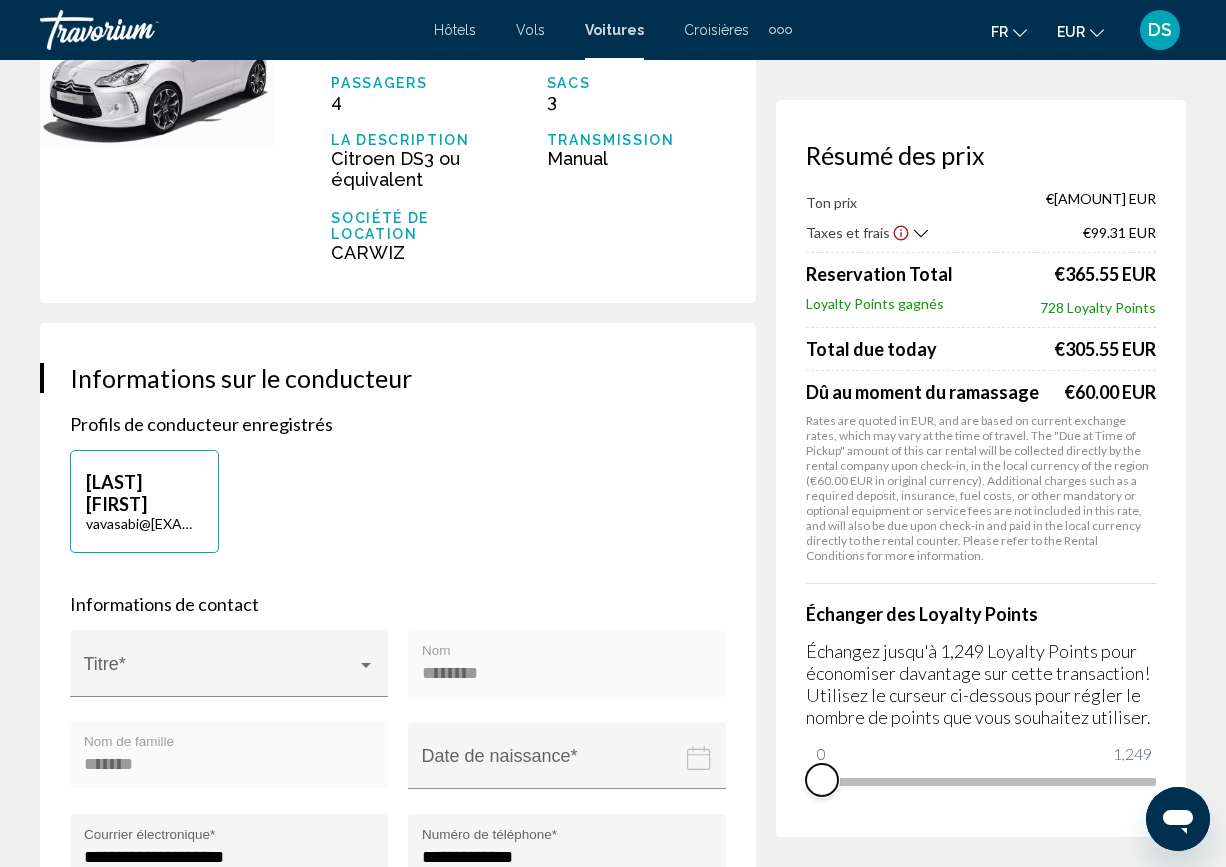 scroll, scrollTop: 0, scrollLeft: 0, axis: both 